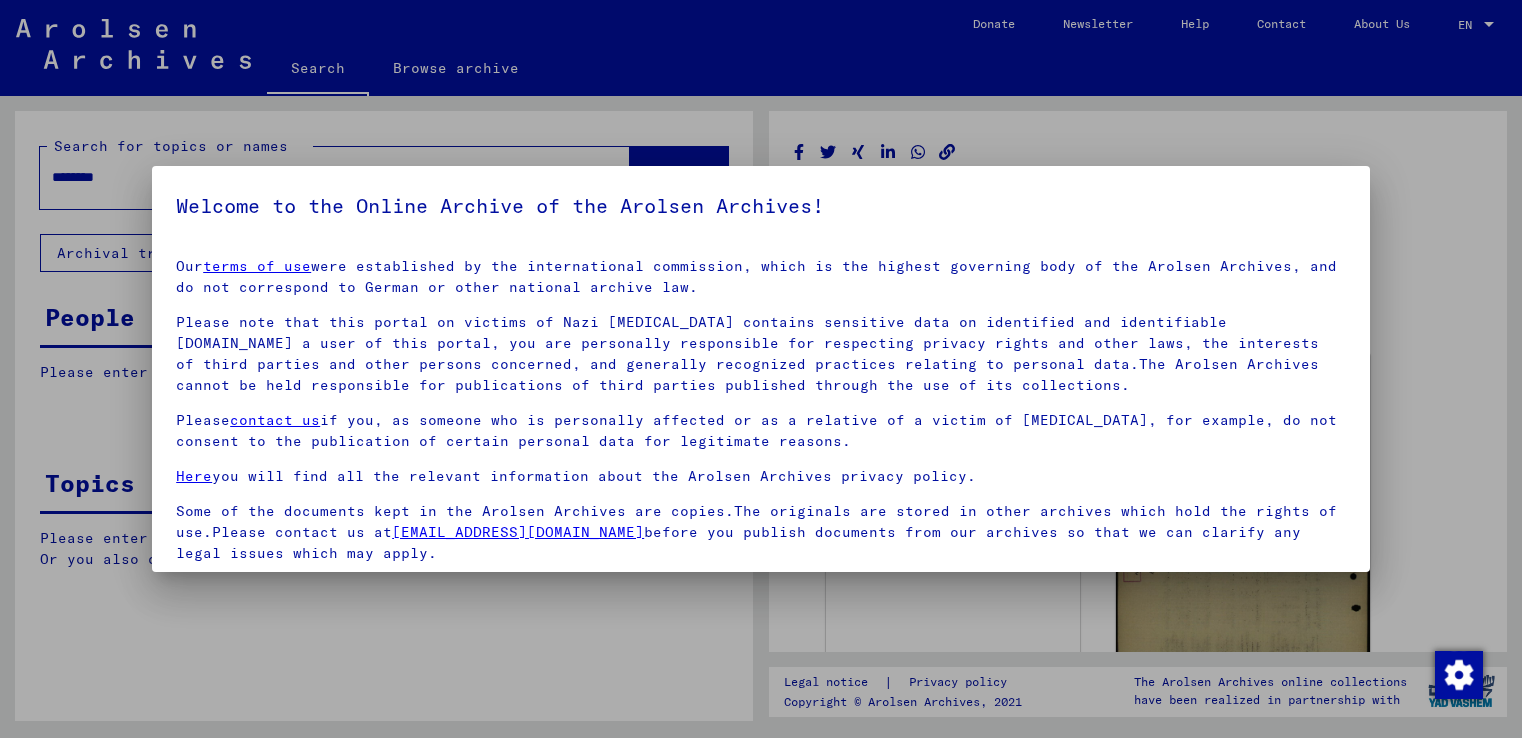 scroll, scrollTop: 0, scrollLeft: 0, axis: both 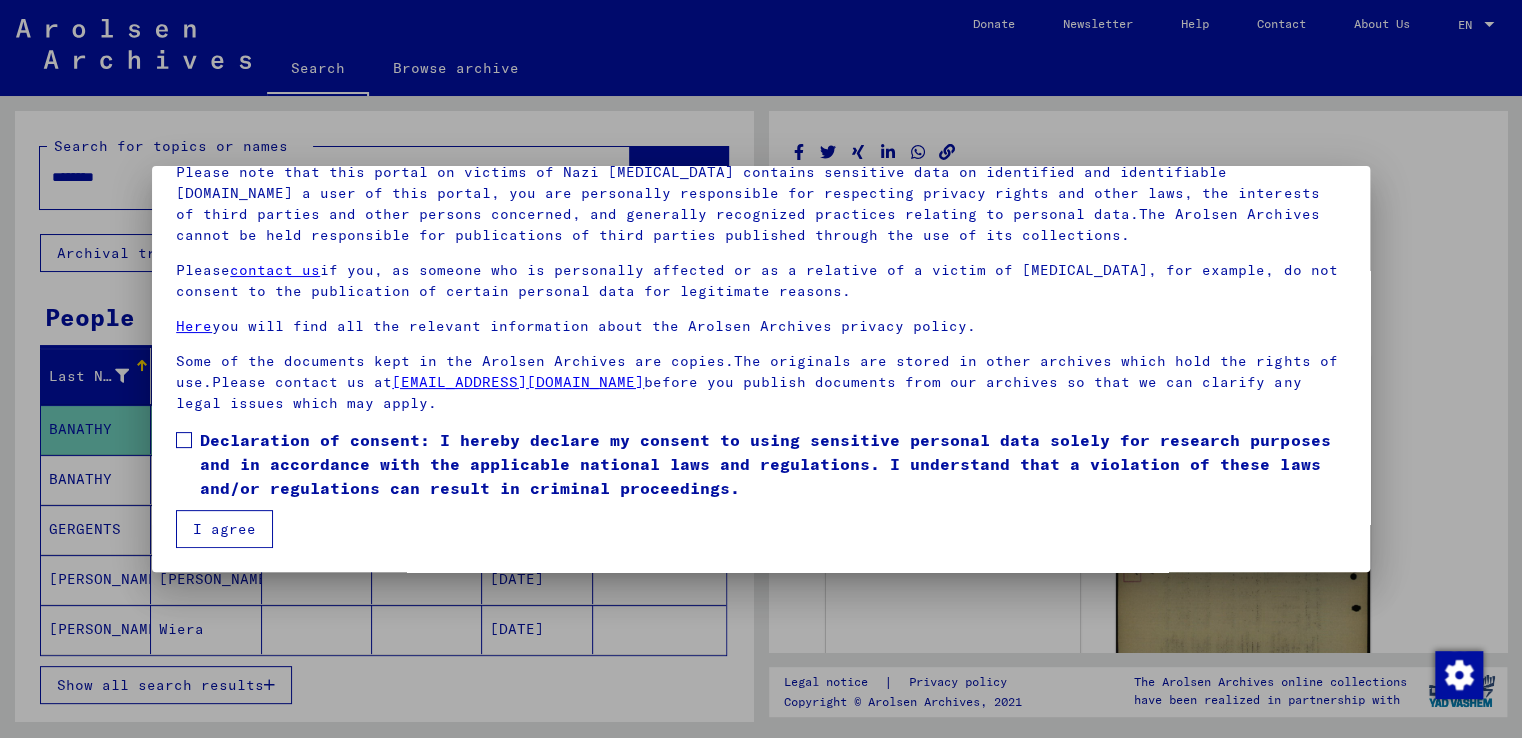 click at bounding box center (184, 440) 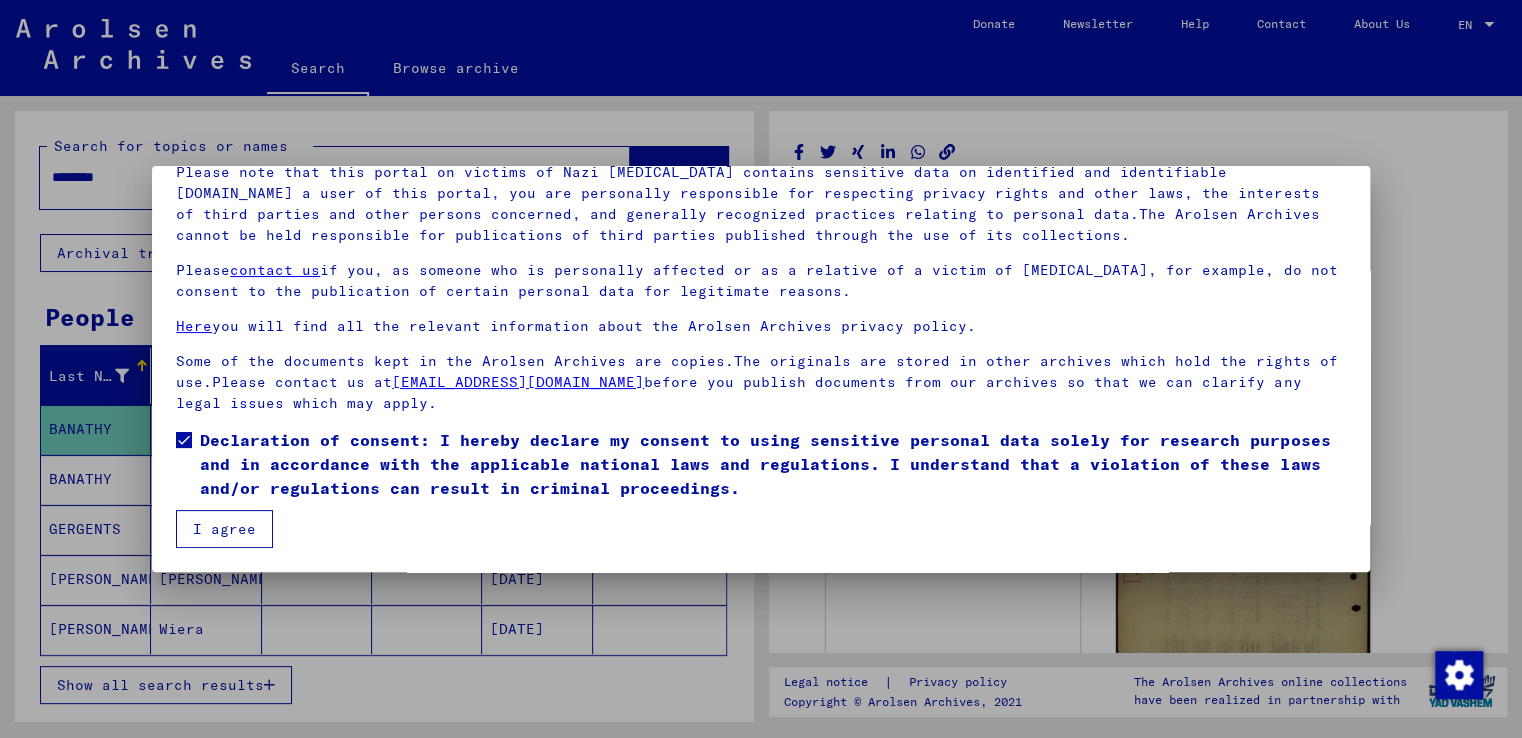 click on "I agree" at bounding box center [224, 529] 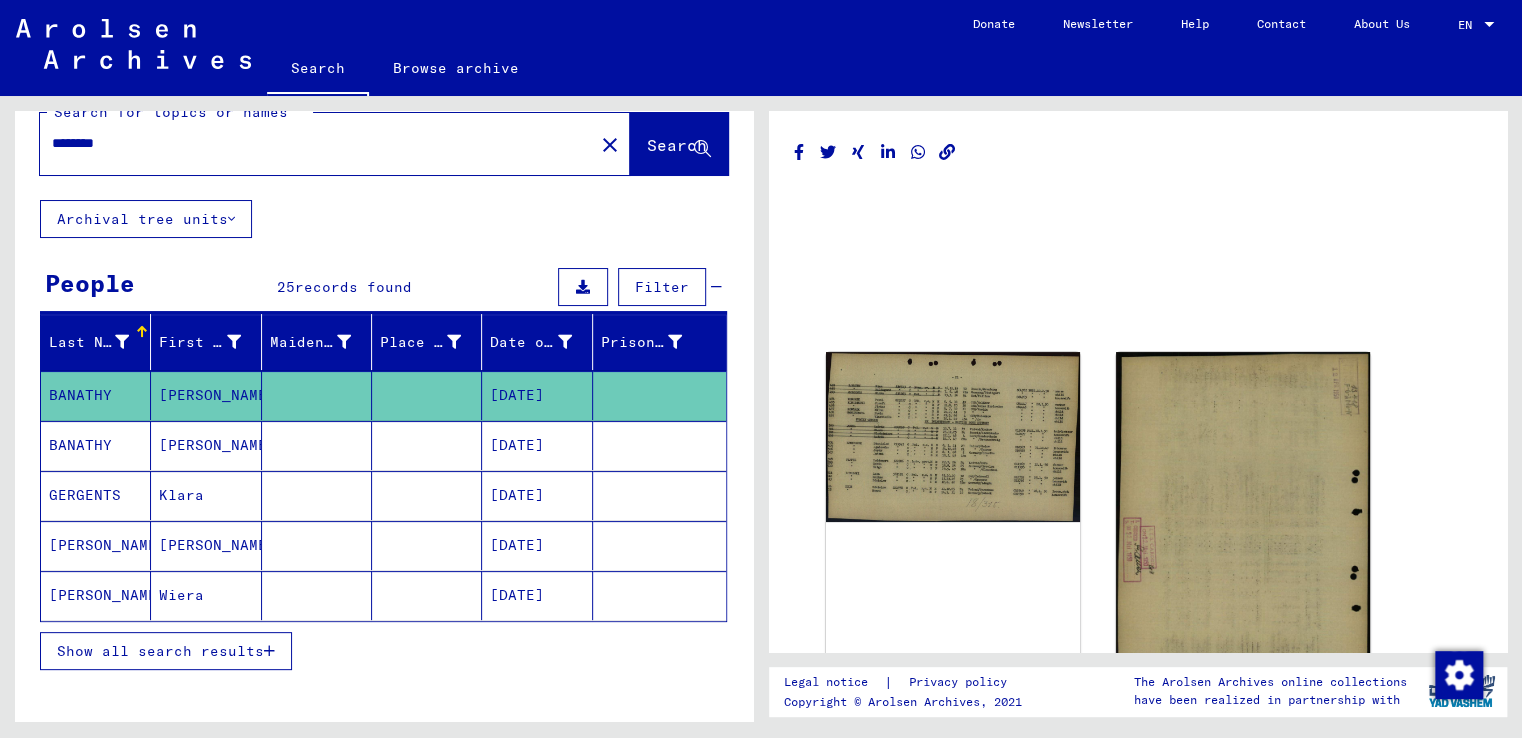 scroll, scrollTop: 0, scrollLeft: 0, axis: both 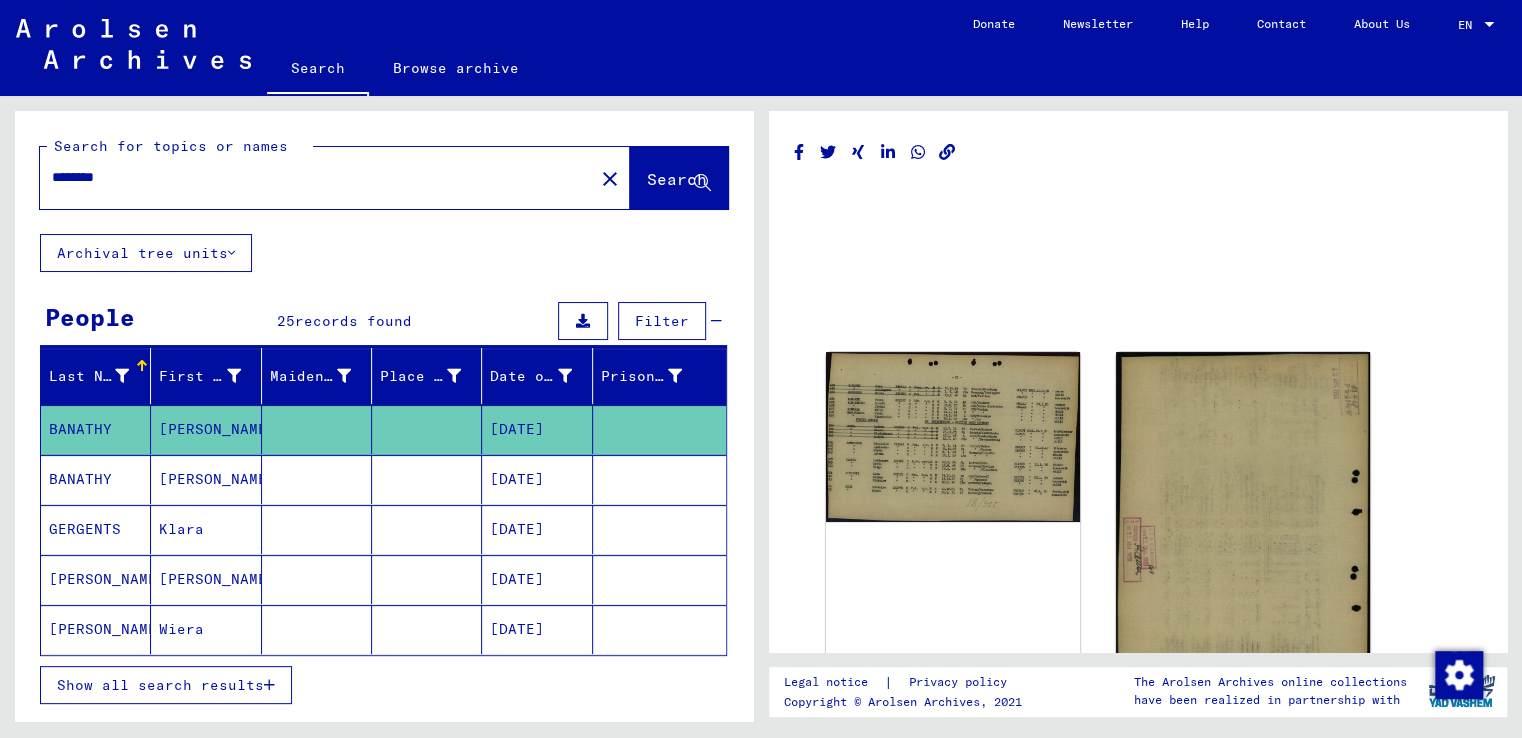 drag, startPoint x: 178, startPoint y: 180, endPoint x: -2, endPoint y: 180, distance: 180 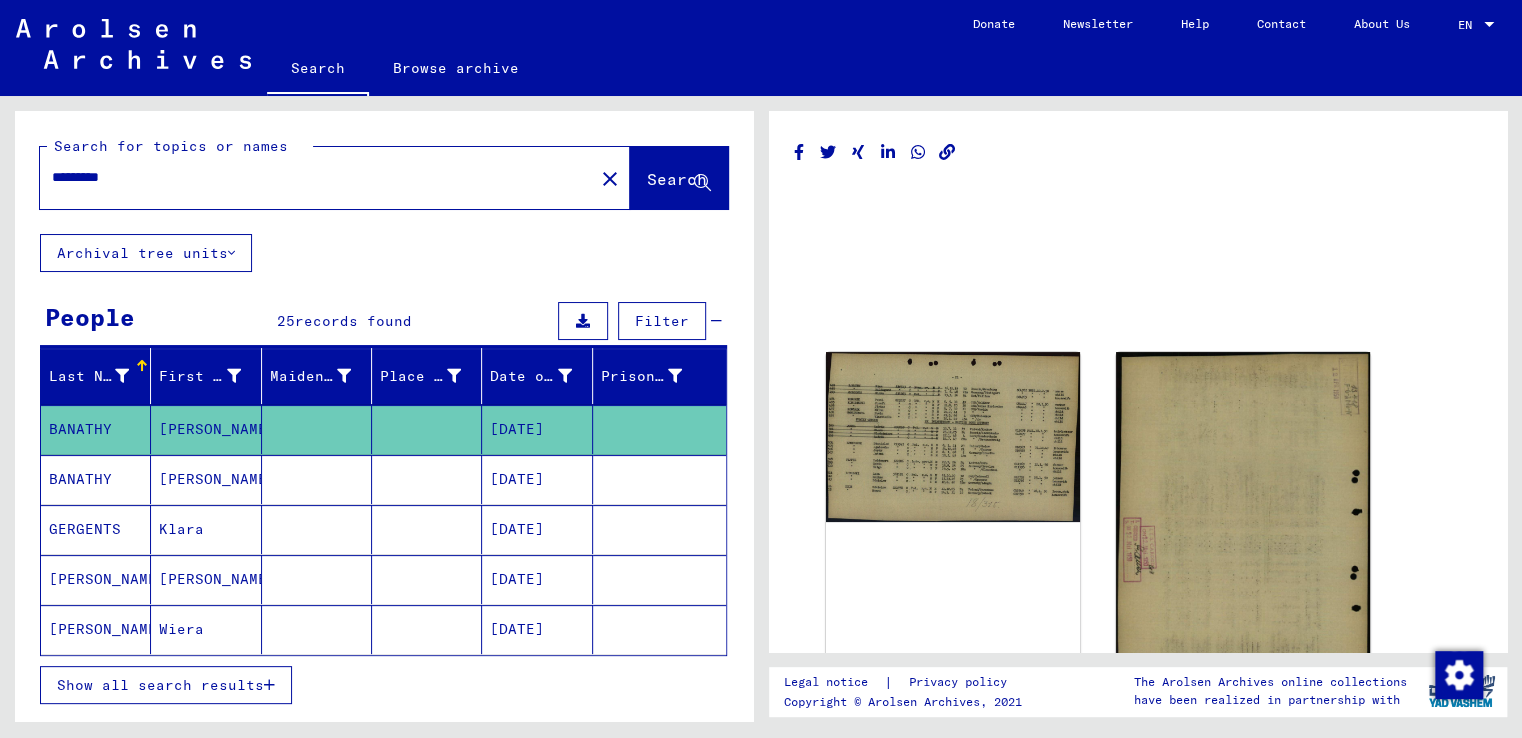 type on "*********" 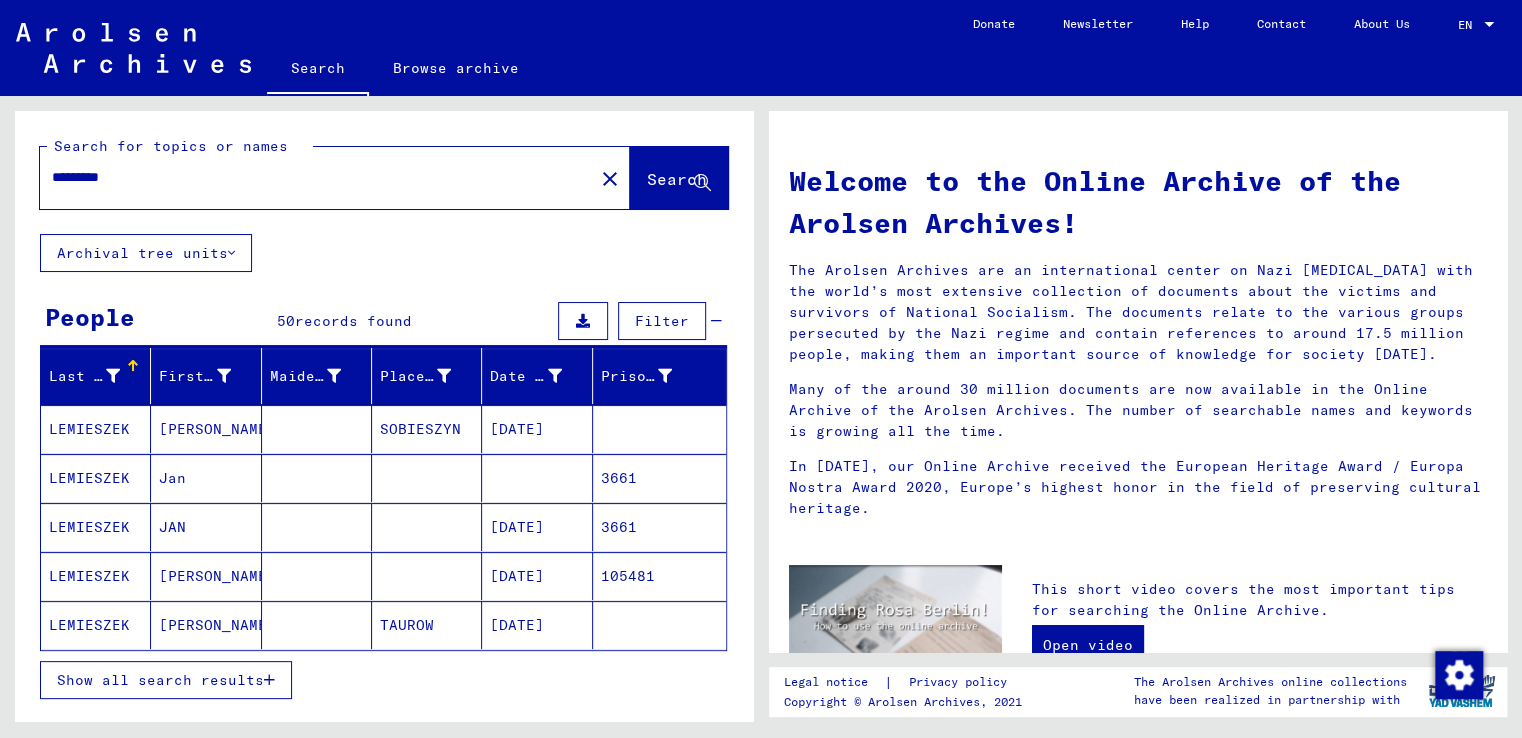 click on "Show all search results" at bounding box center (160, 680) 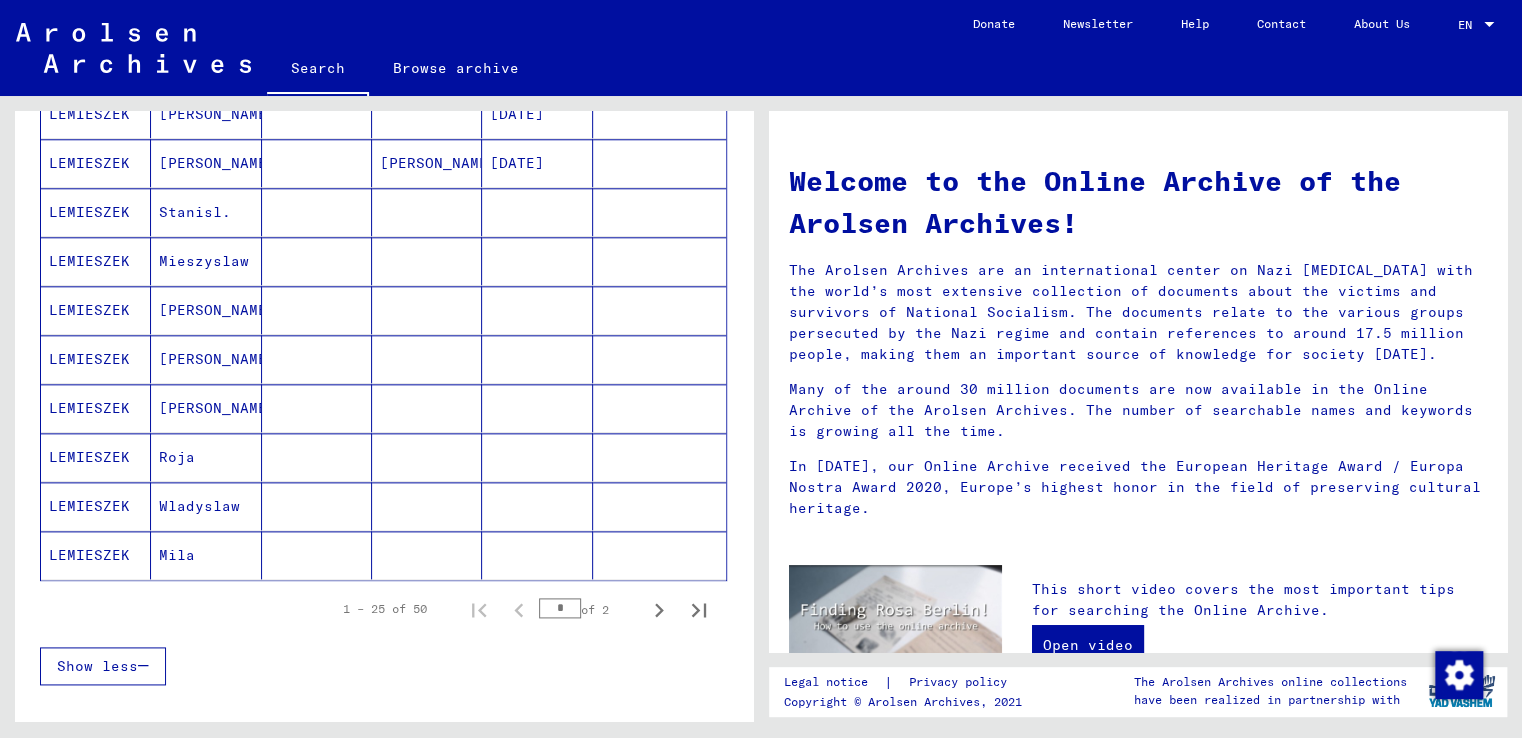 scroll, scrollTop: 1104, scrollLeft: 0, axis: vertical 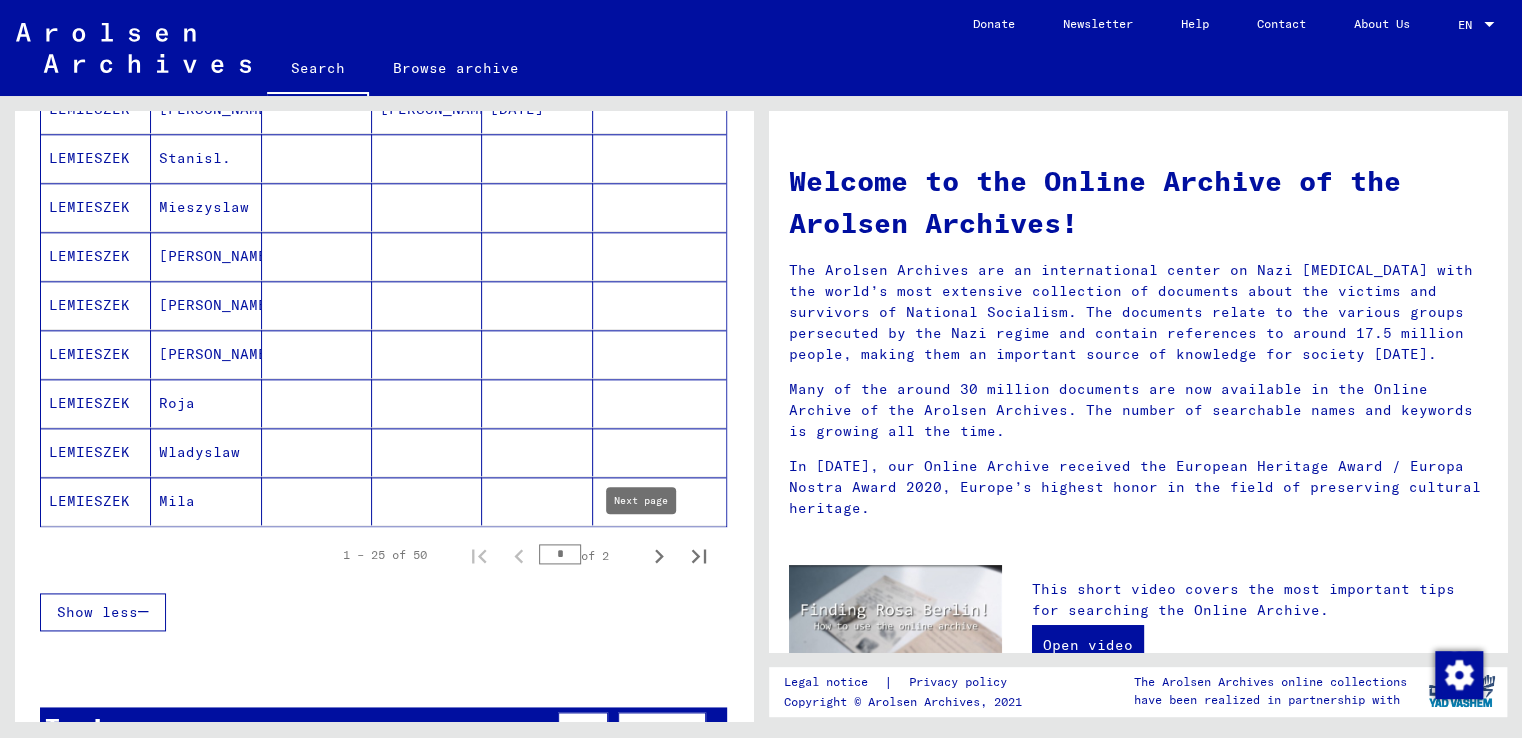 click 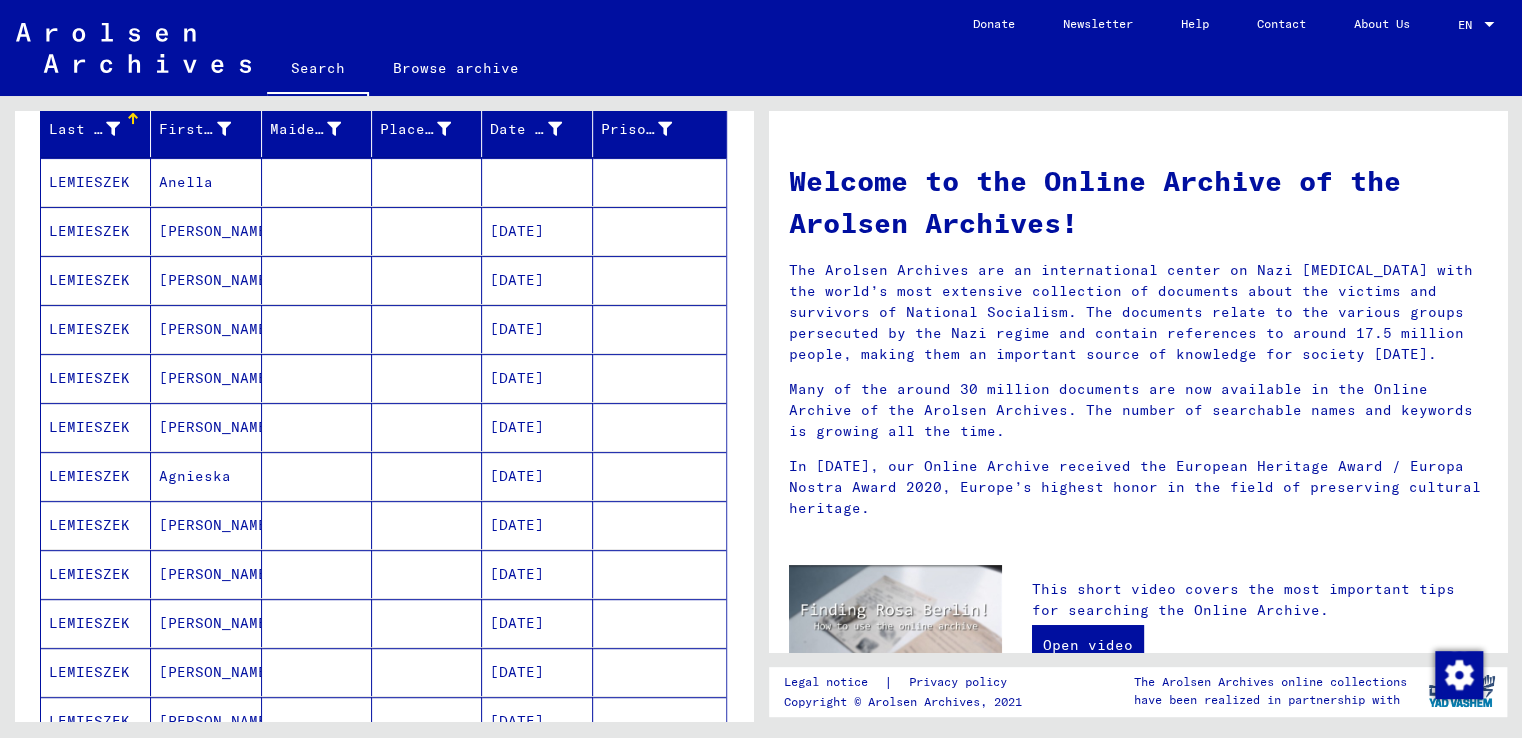 scroll, scrollTop: 221, scrollLeft: 0, axis: vertical 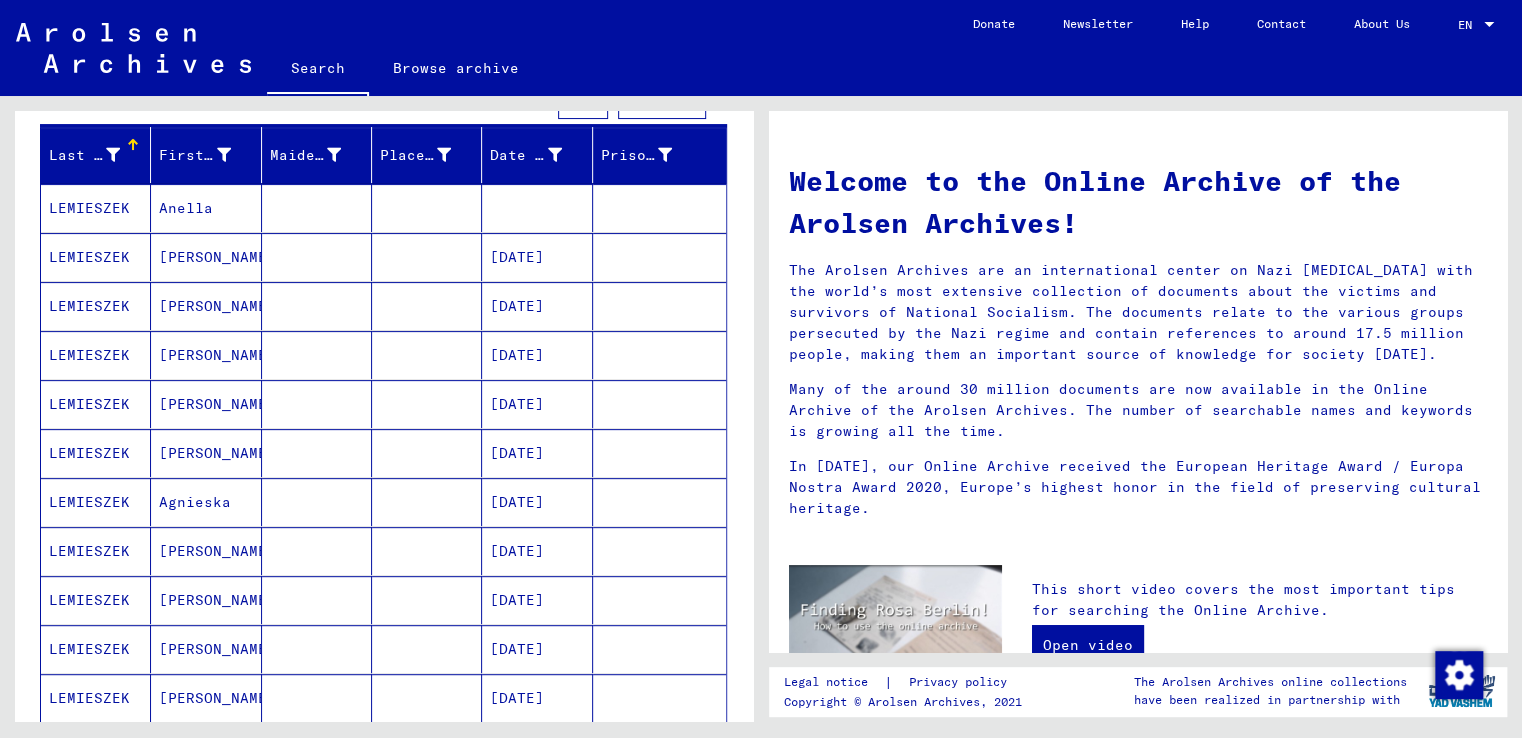 click on "[PERSON_NAME]" at bounding box center (206, 355) 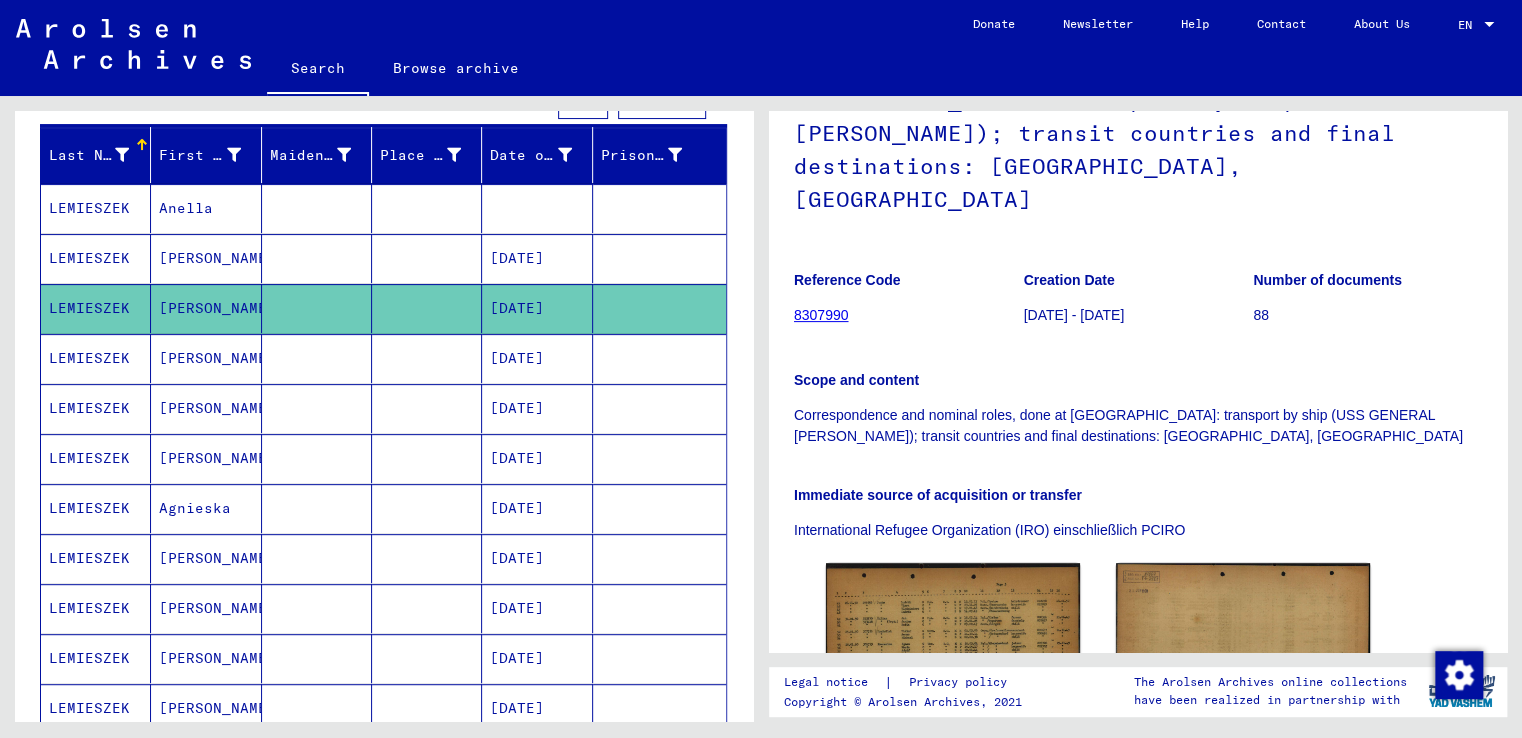 scroll, scrollTop: 331, scrollLeft: 0, axis: vertical 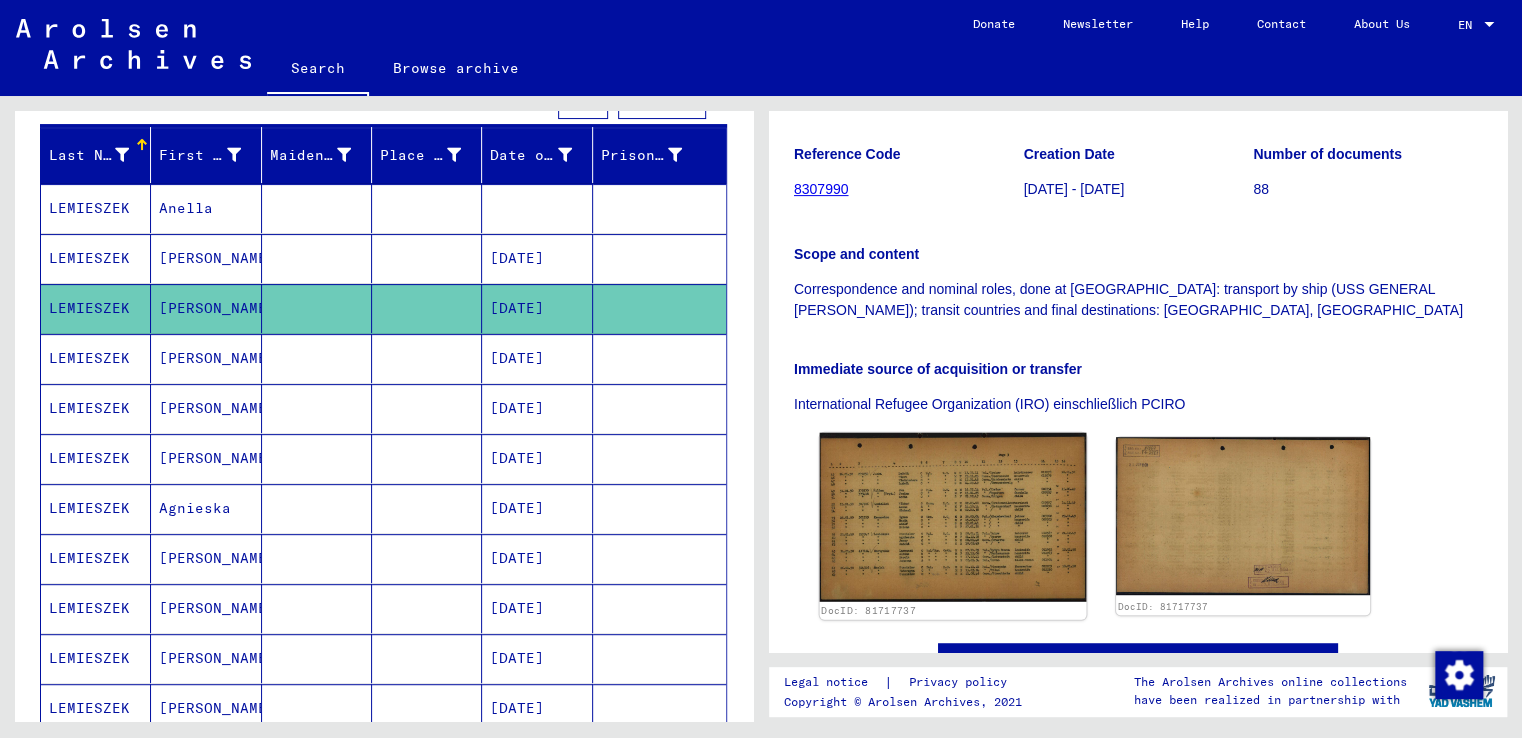 click 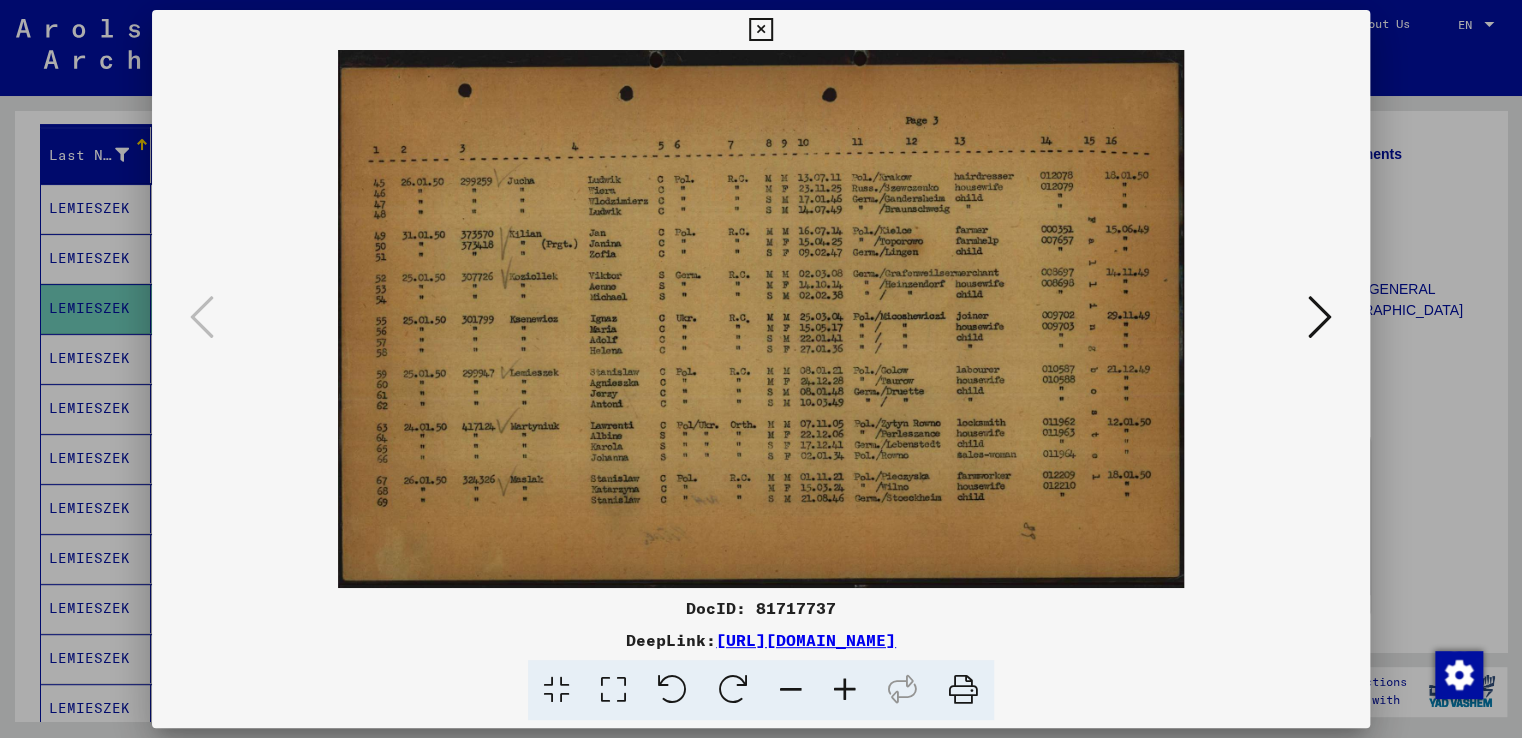 click at bounding box center (760, 30) 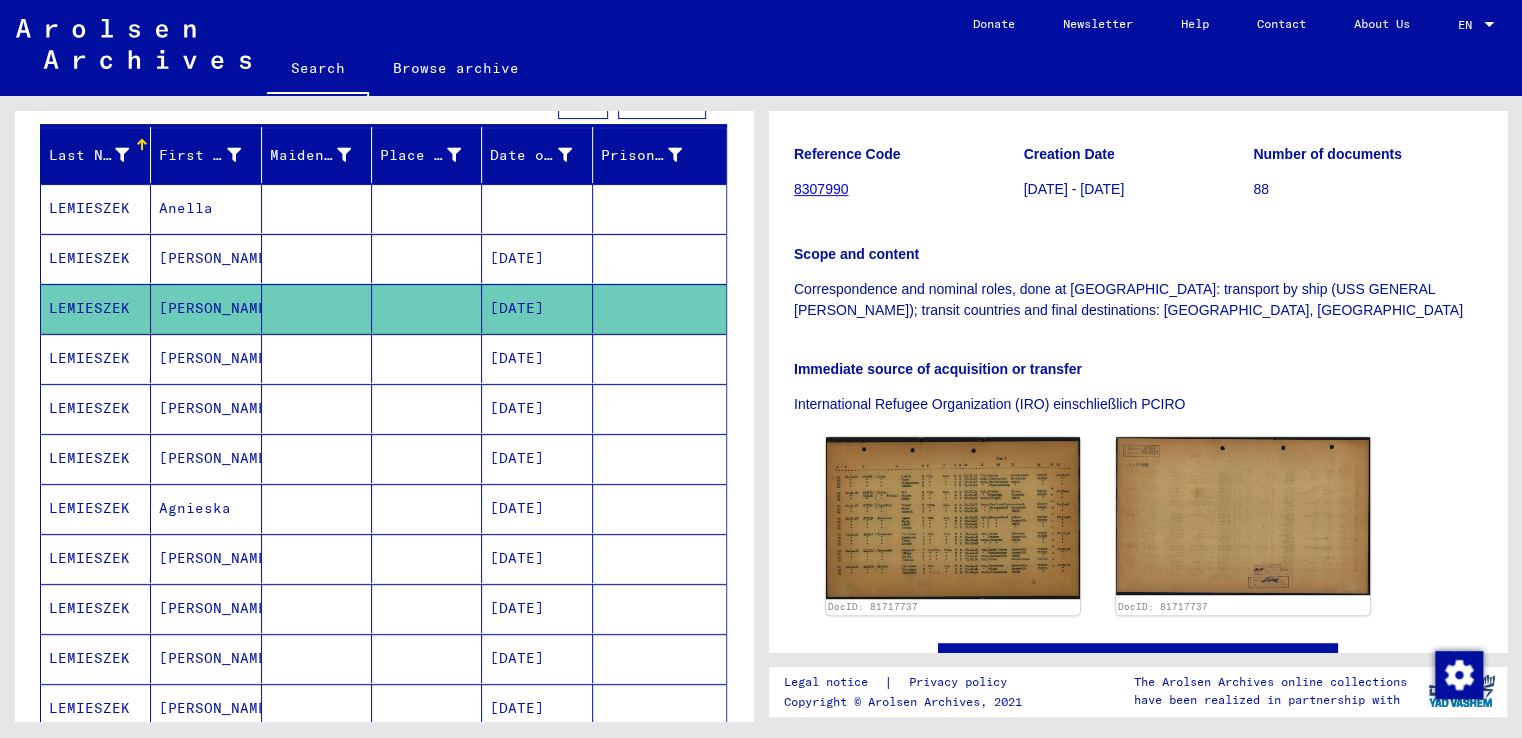 click on "Search" 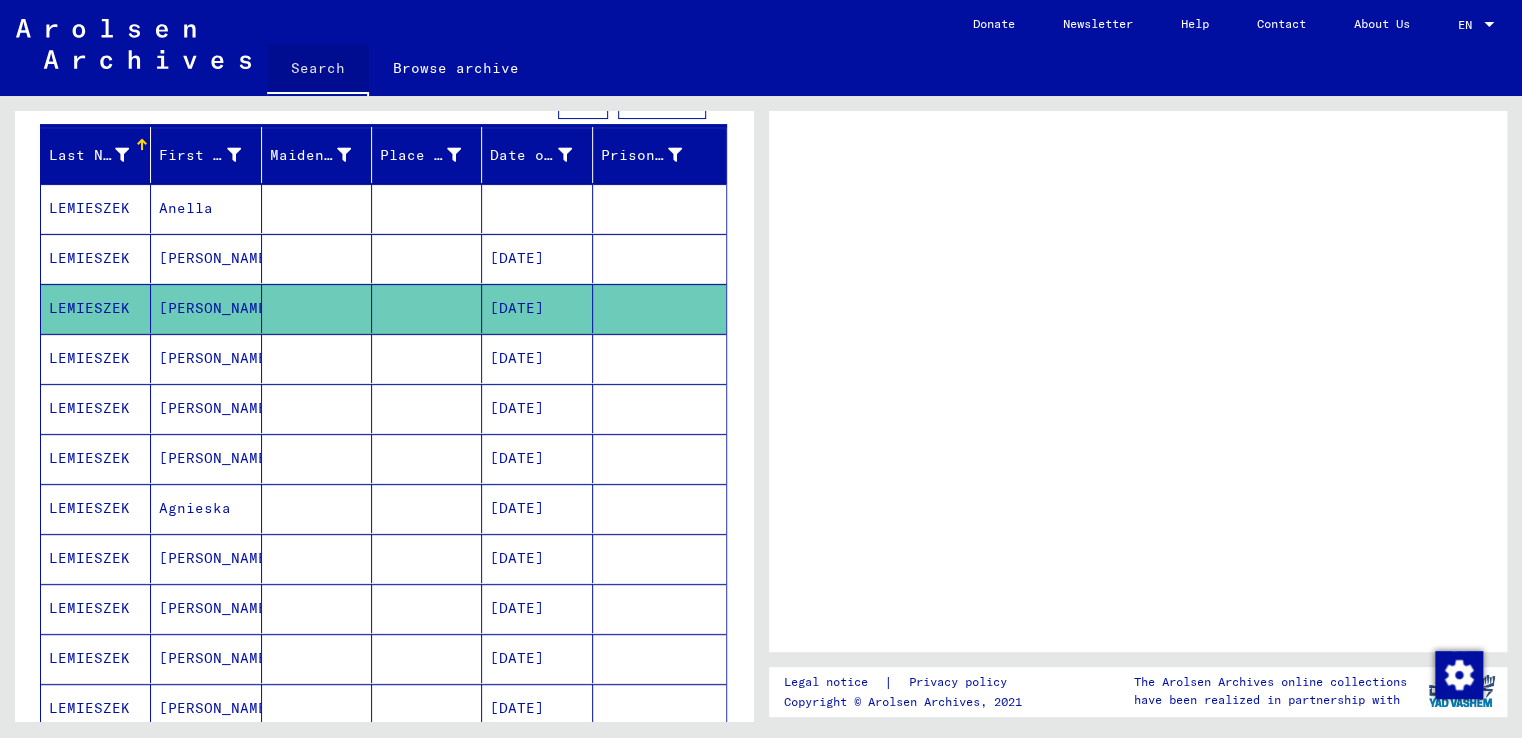 scroll, scrollTop: 0, scrollLeft: 0, axis: both 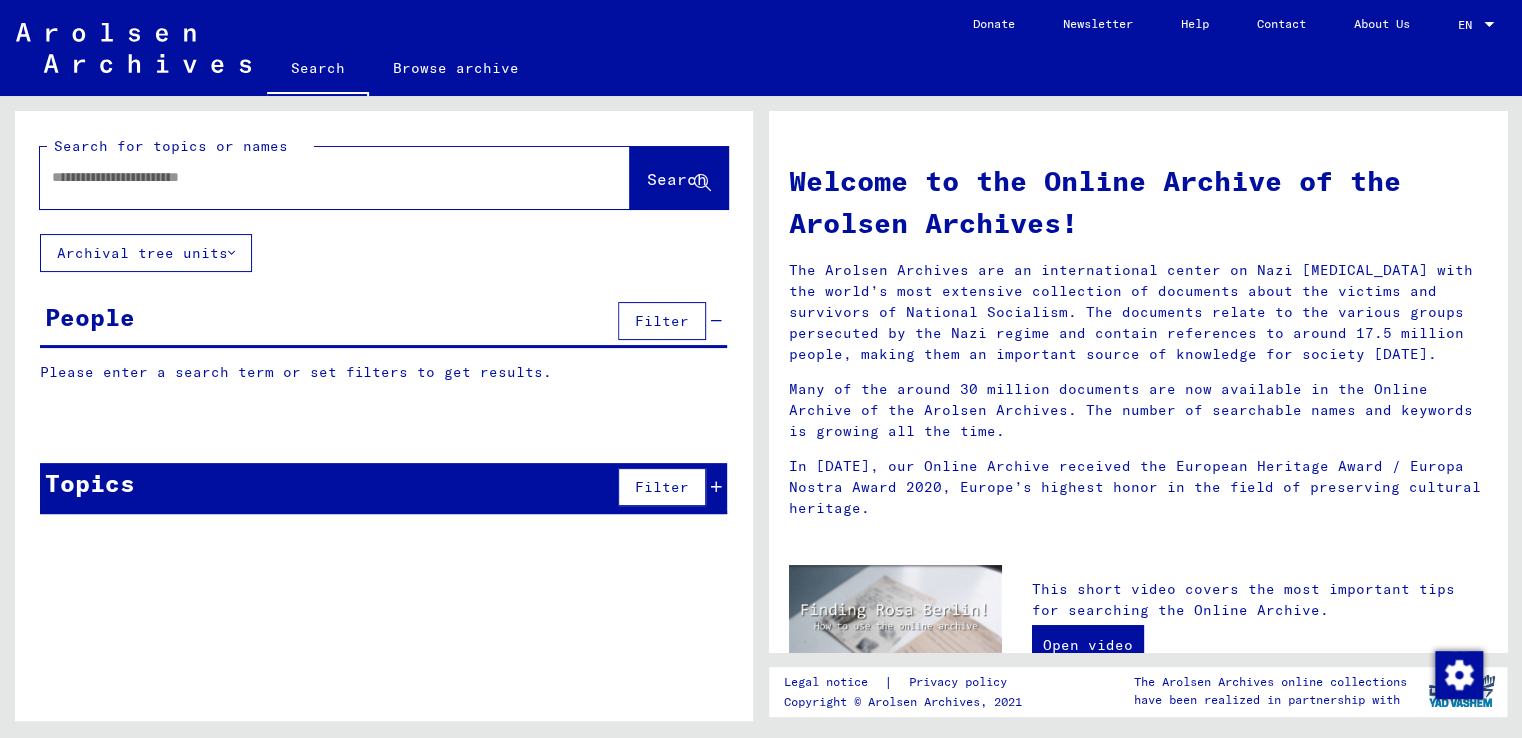 click at bounding box center [311, 177] 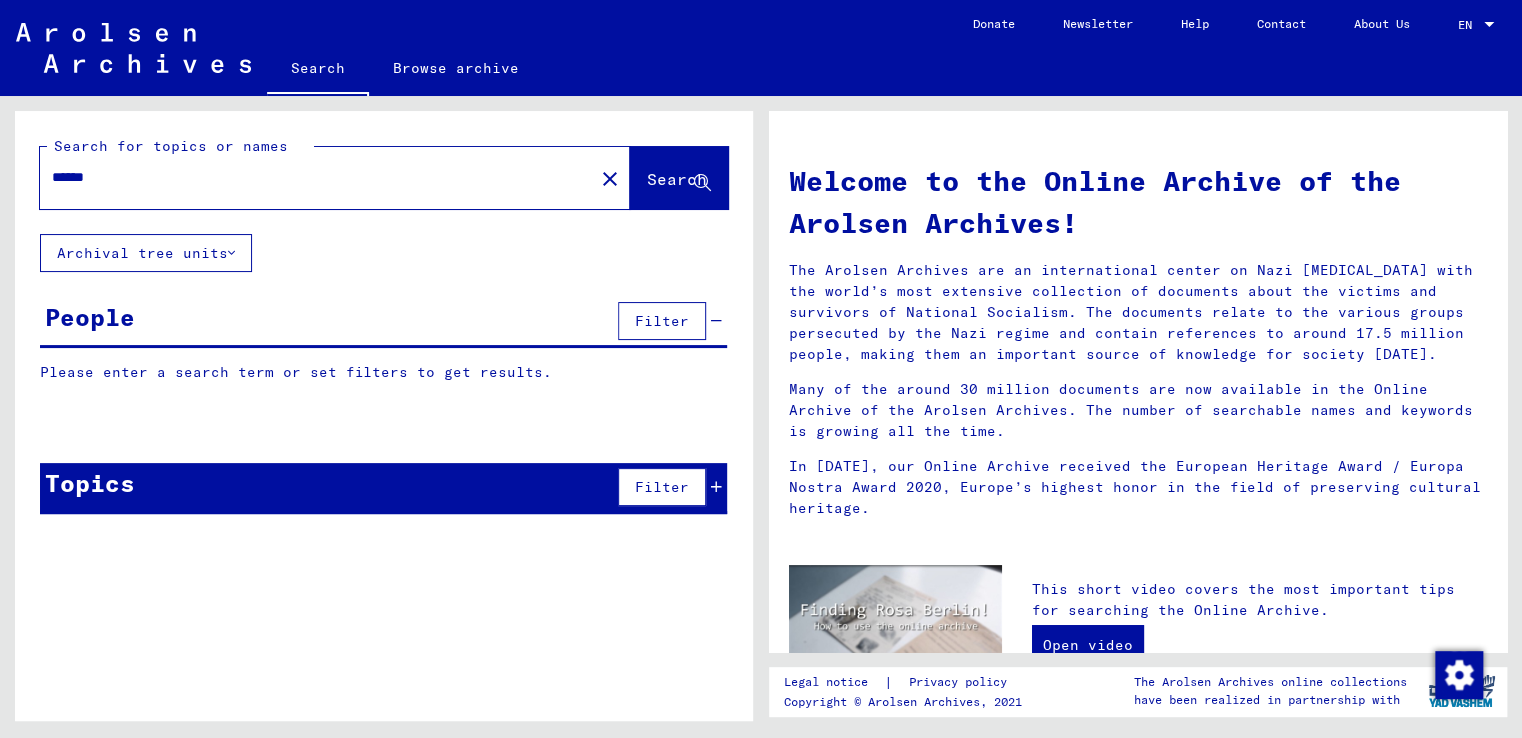 type on "******" 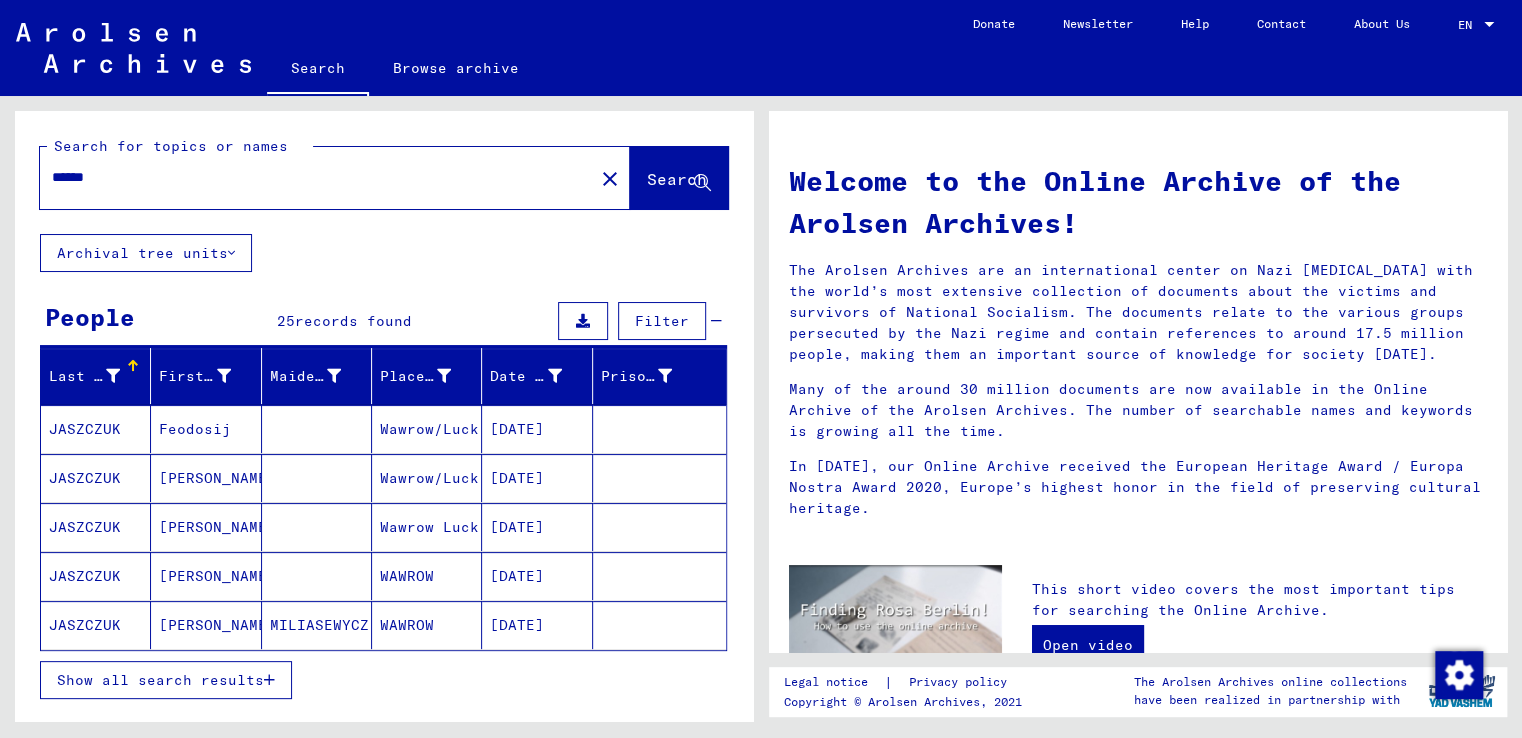 click on "Search" 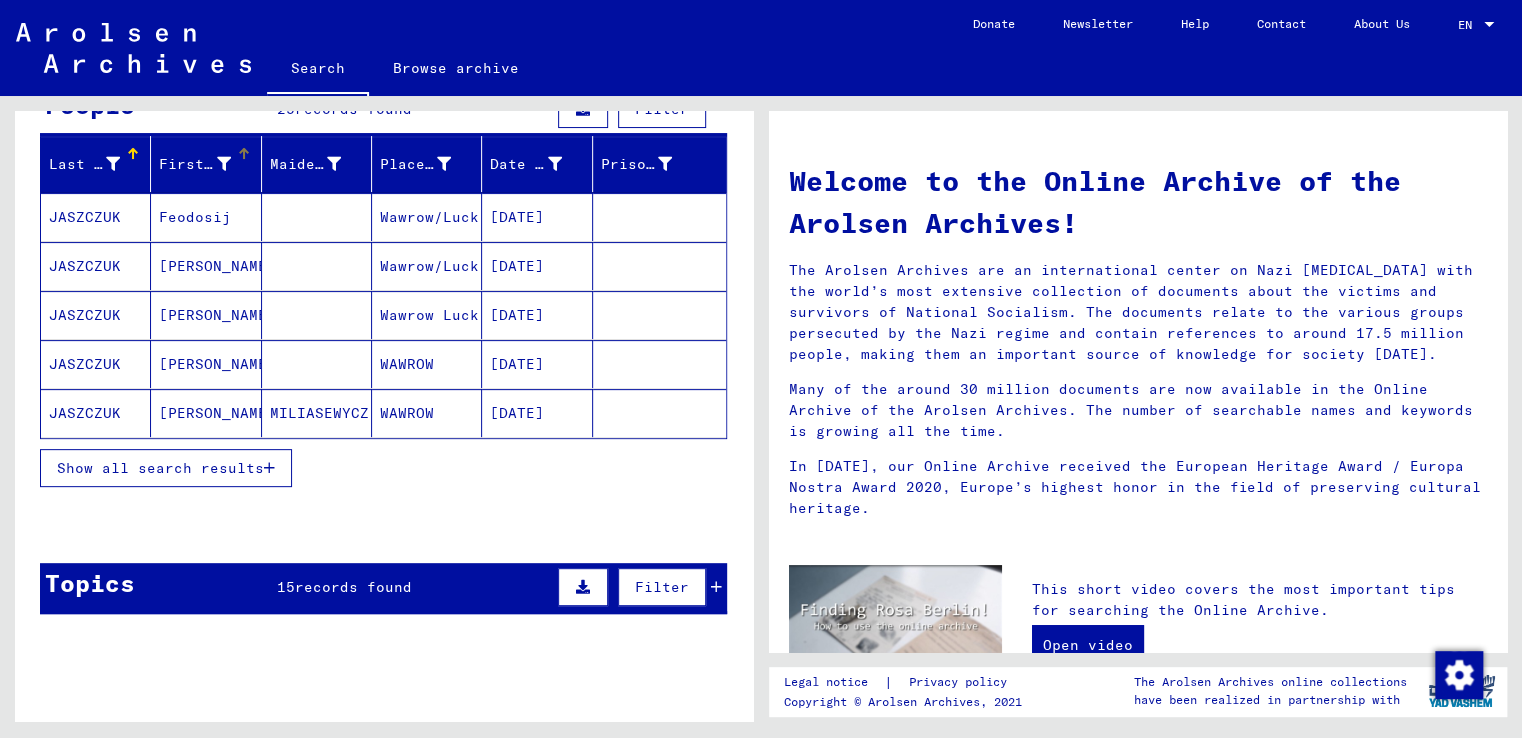 scroll, scrollTop: 221, scrollLeft: 0, axis: vertical 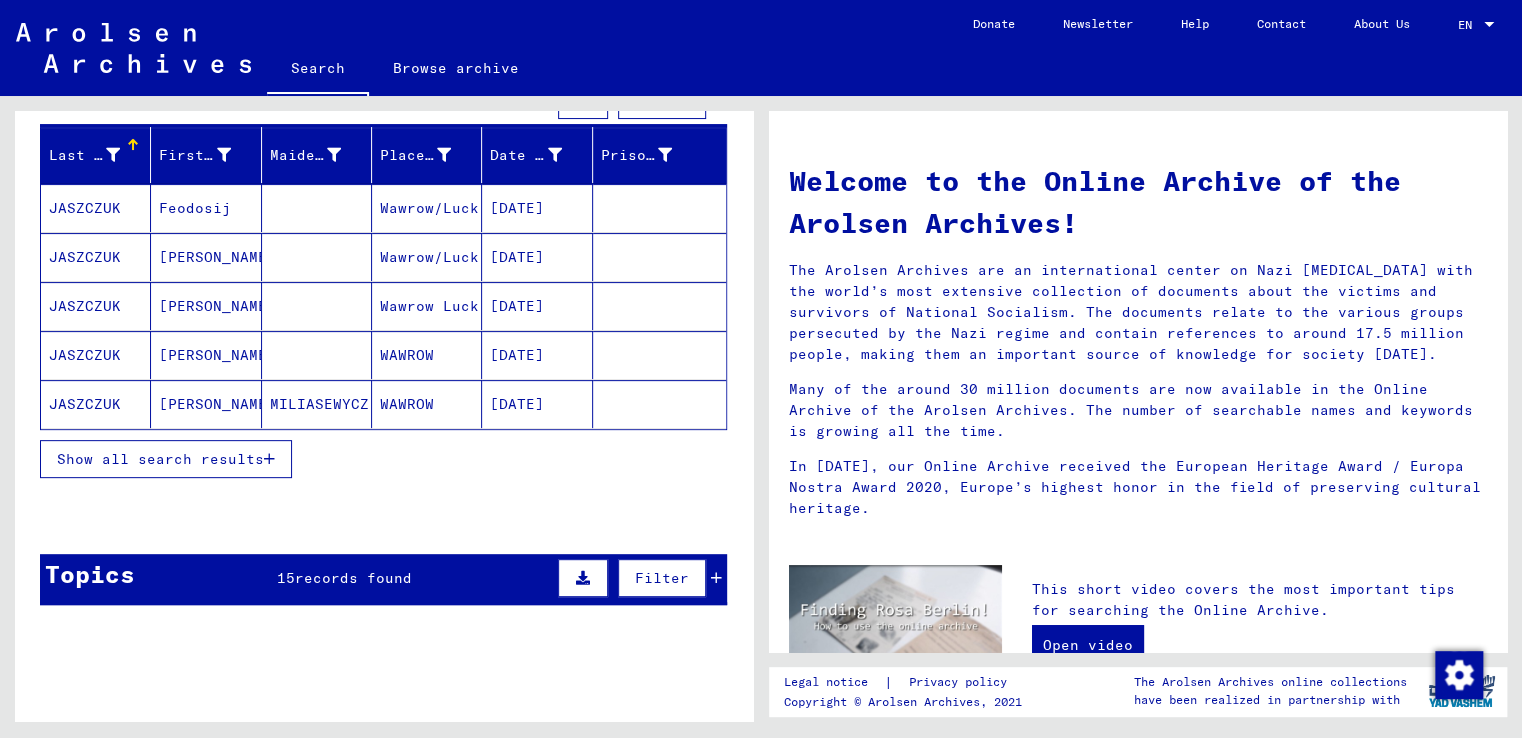 click on "Show all search results" at bounding box center (160, 459) 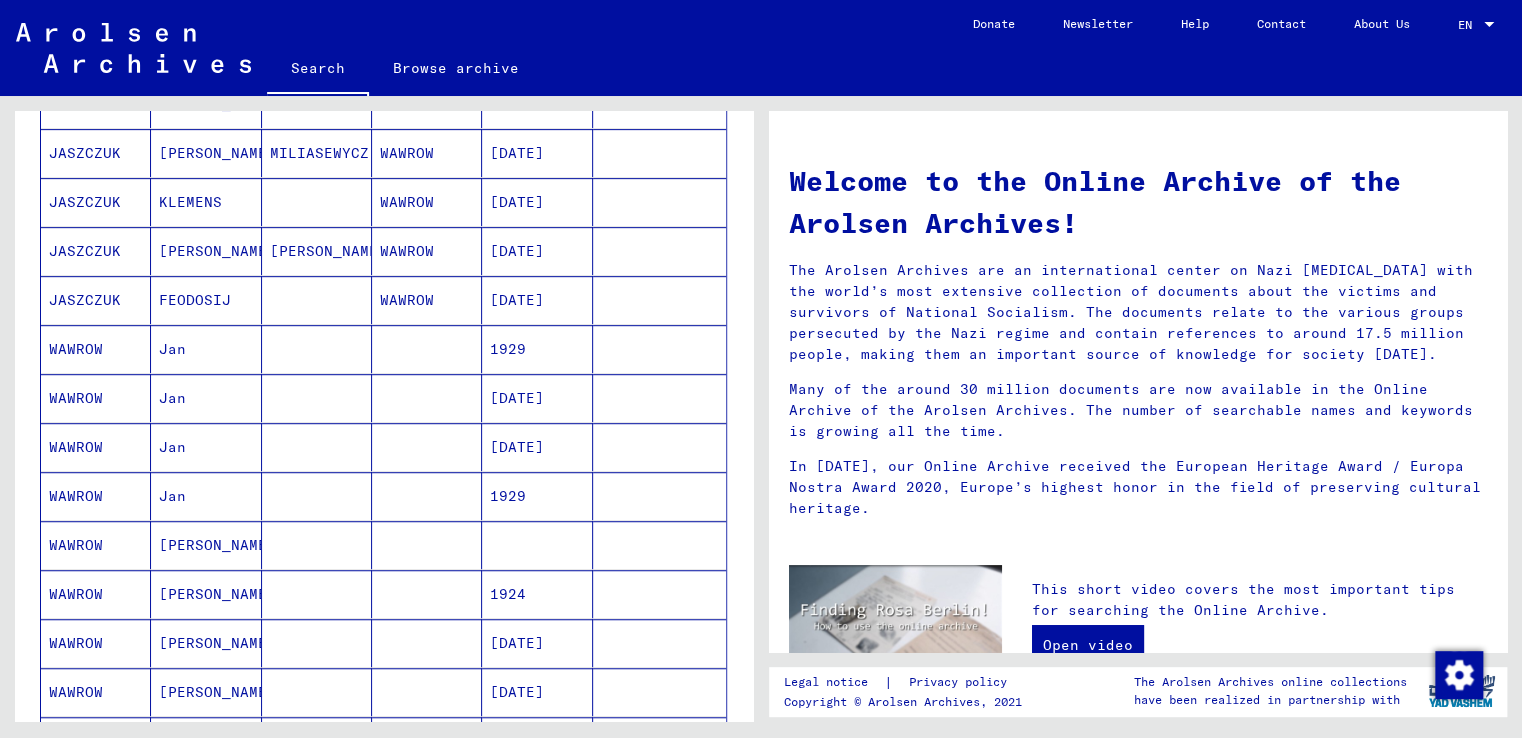 scroll, scrollTop: 552, scrollLeft: 0, axis: vertical 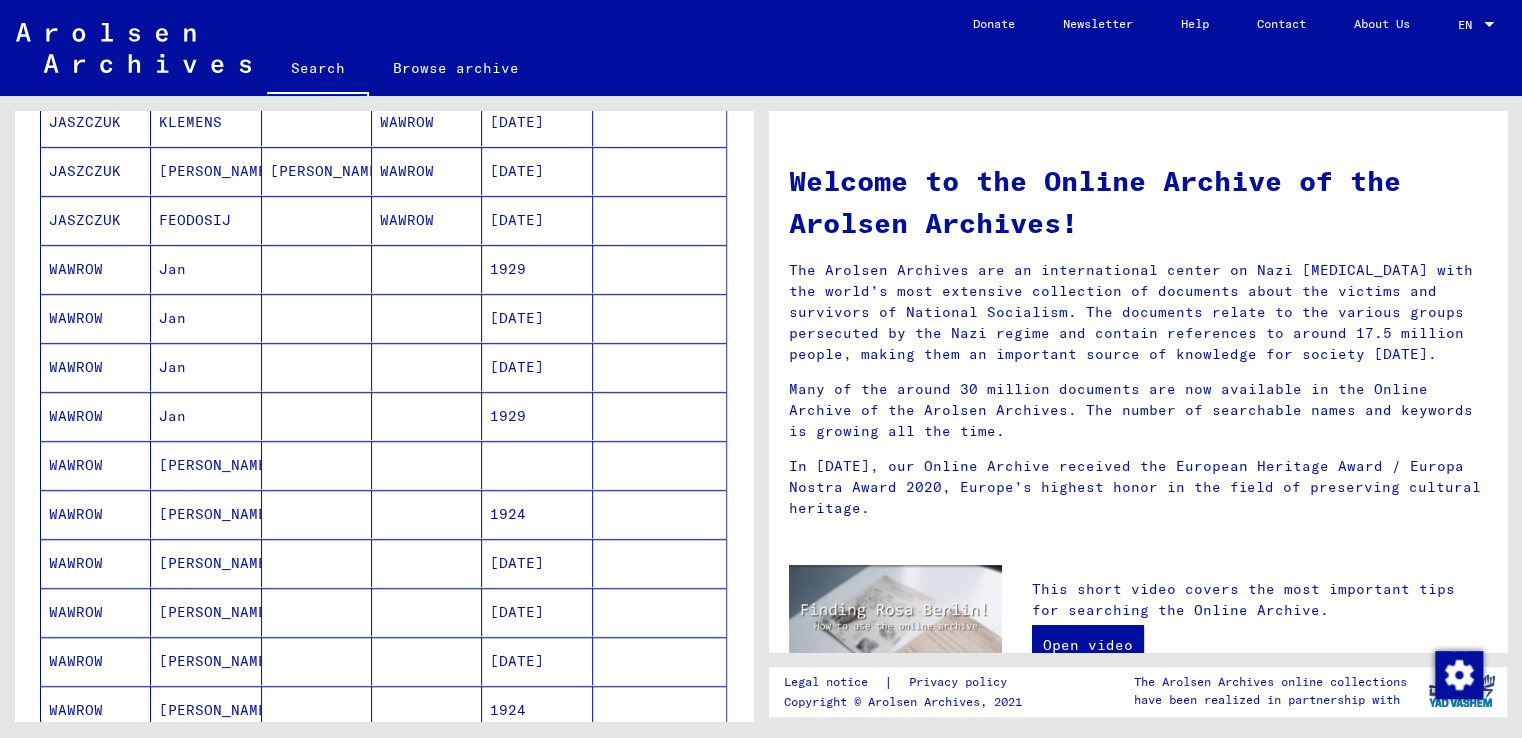 click on "WAWROW" at bounding box center (96, 318) 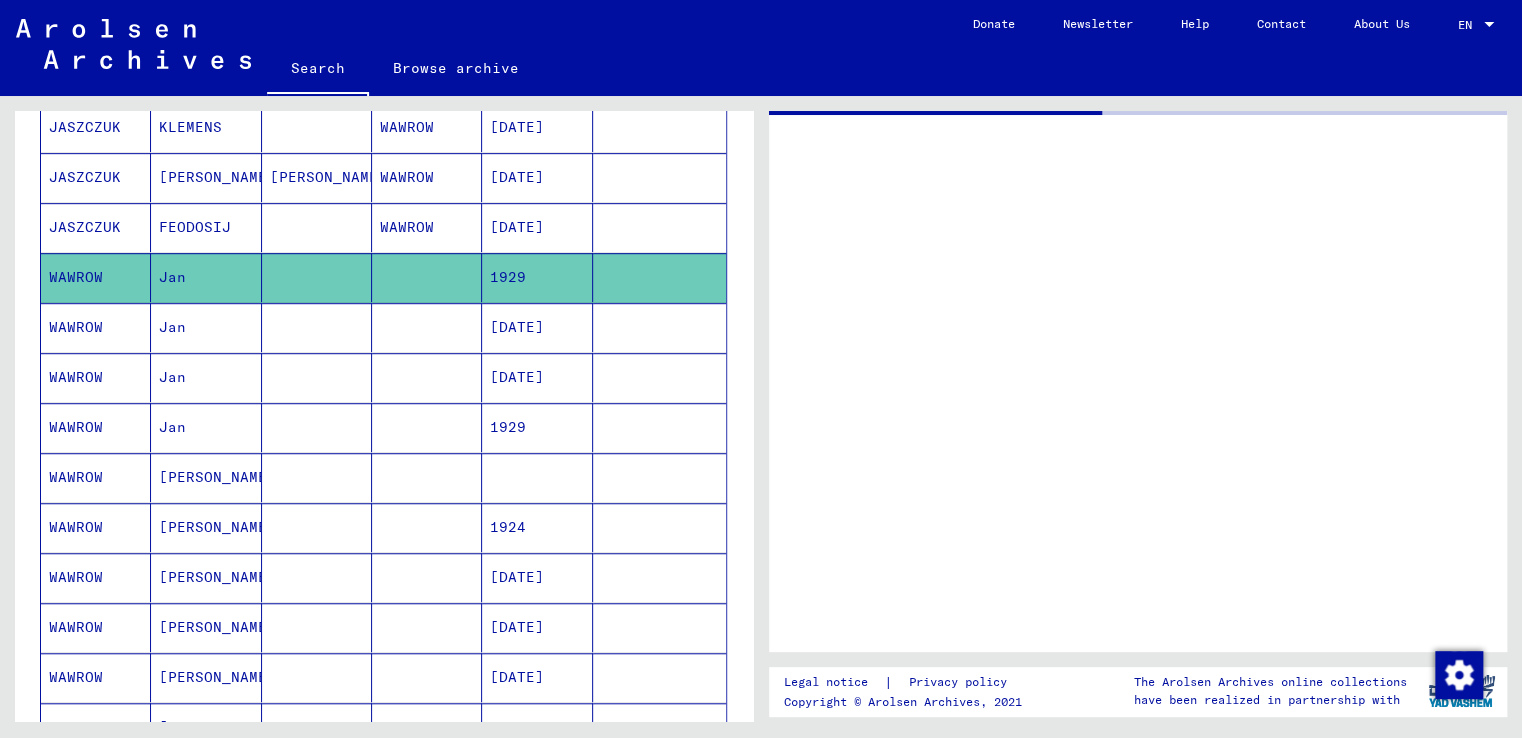 scroll, scrollTop: 556, scrollLeft: 0, axis: vertical 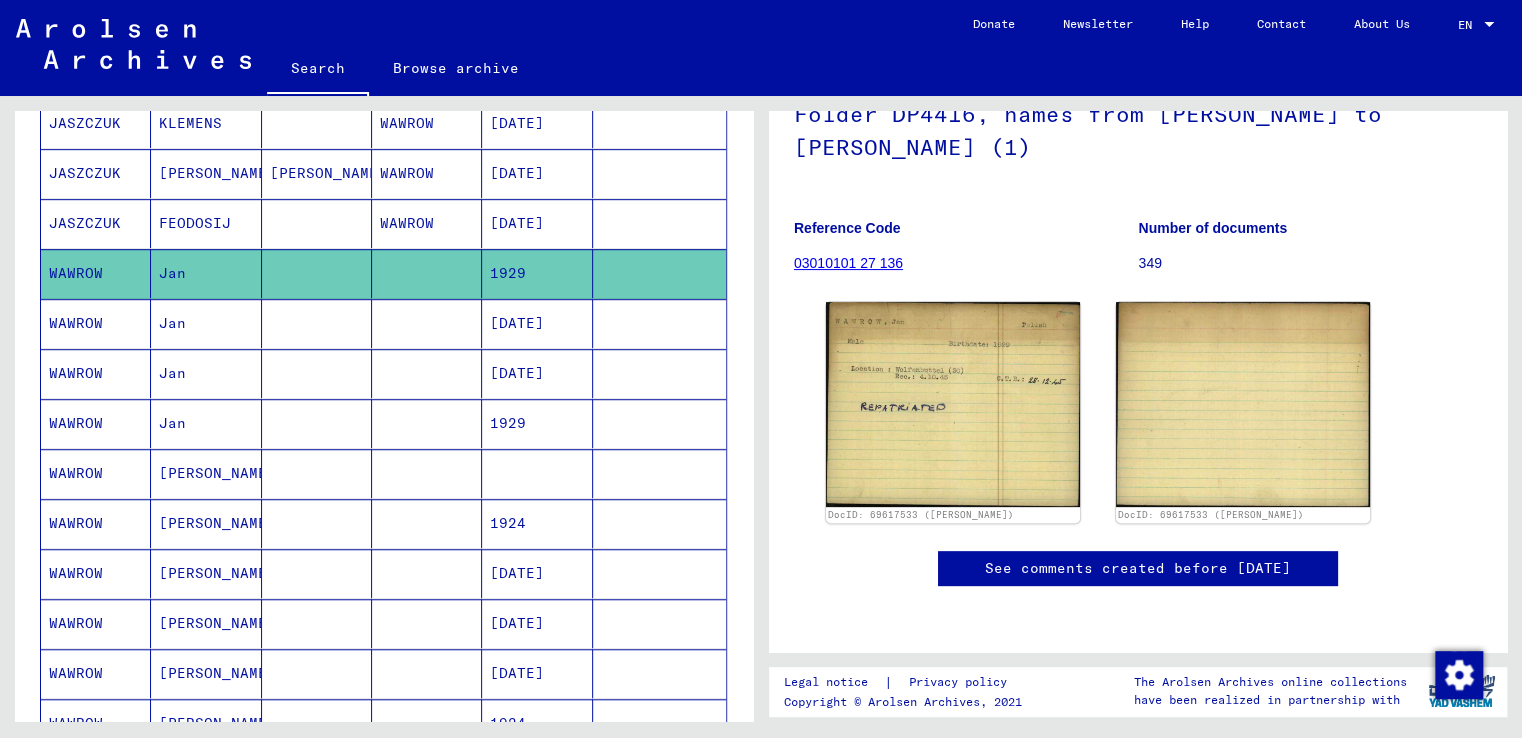 click on "WAWROW" at bounding box center (96, 373) 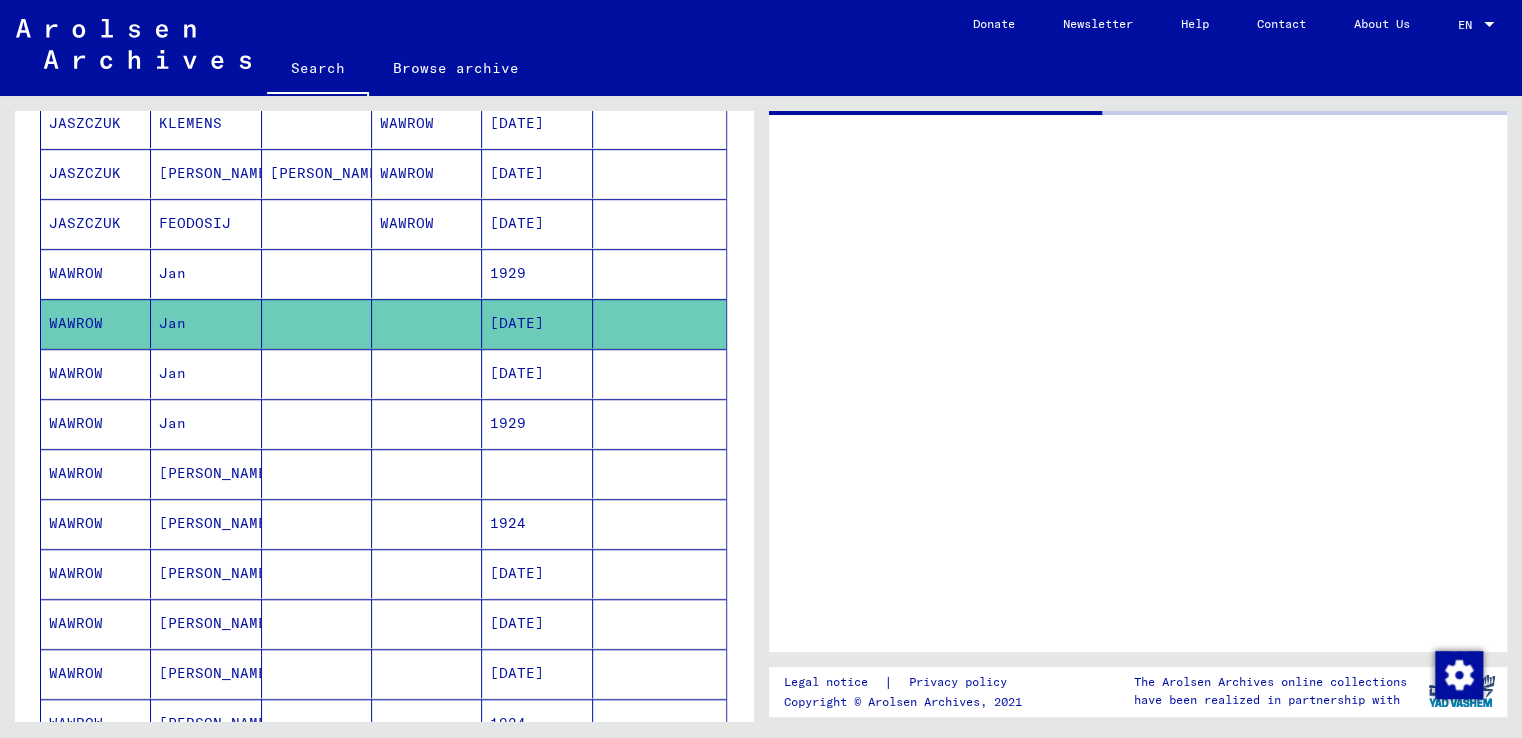 scroll, scrollTop: 0, scrollLeft: 0, axis: both 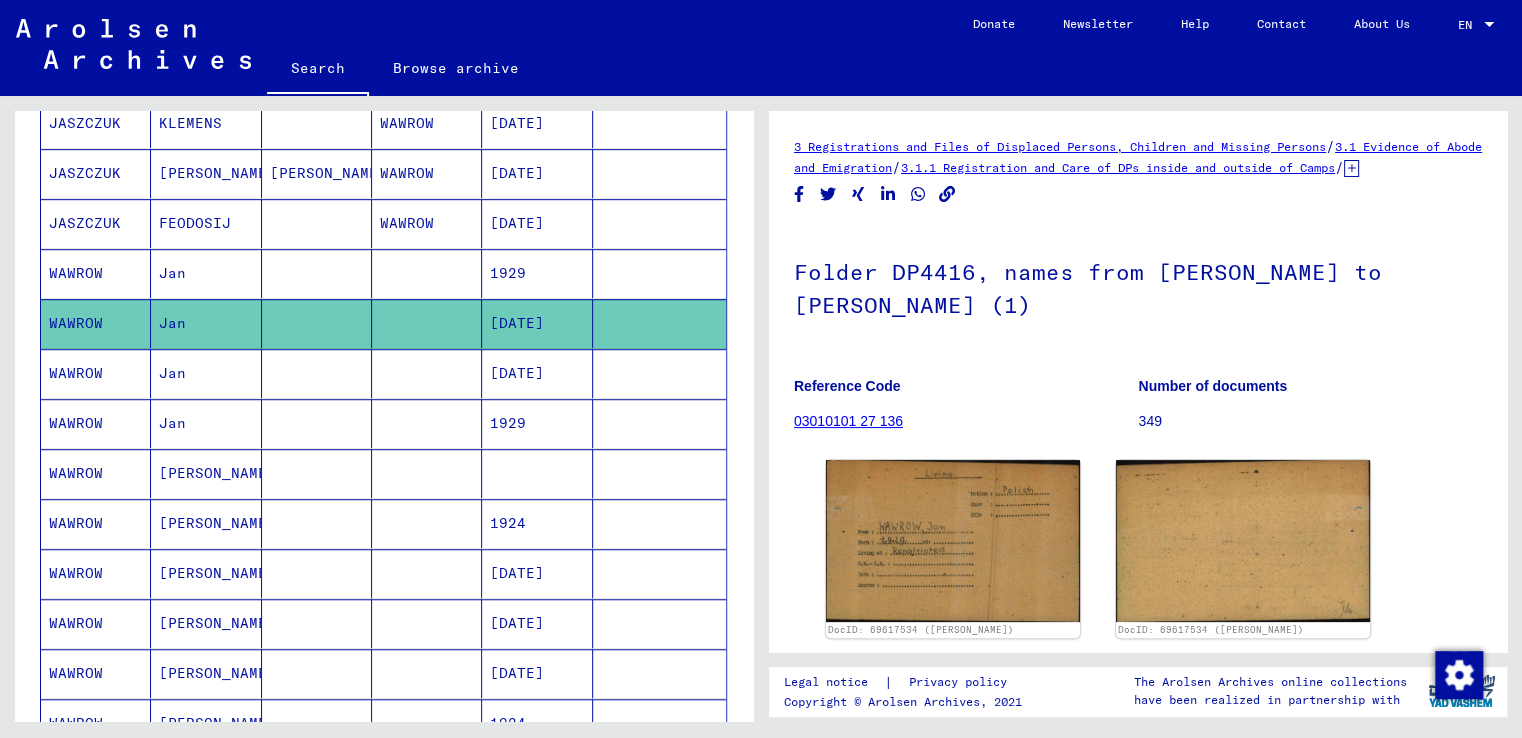 click on "WAWROW" at bounding box center [96, 423] 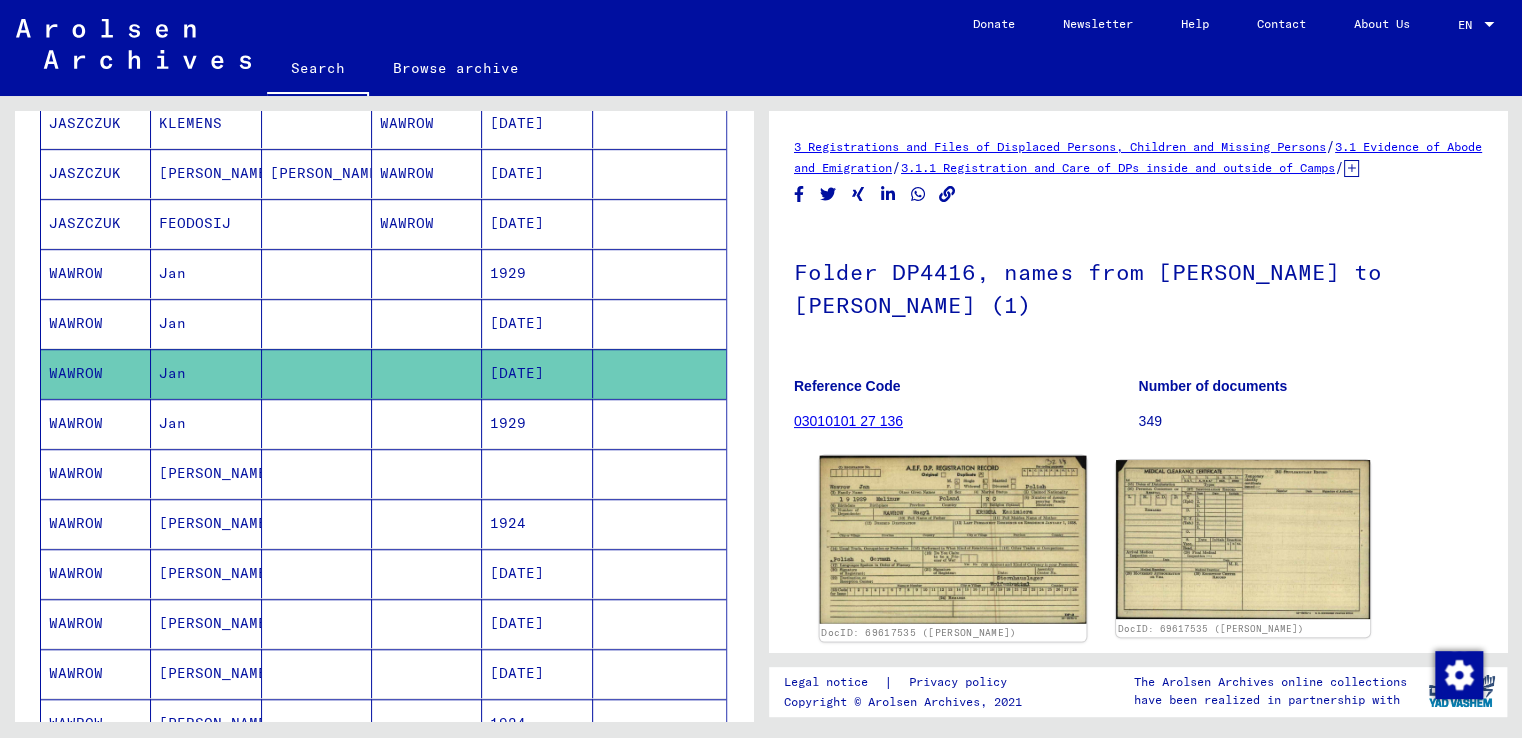 click 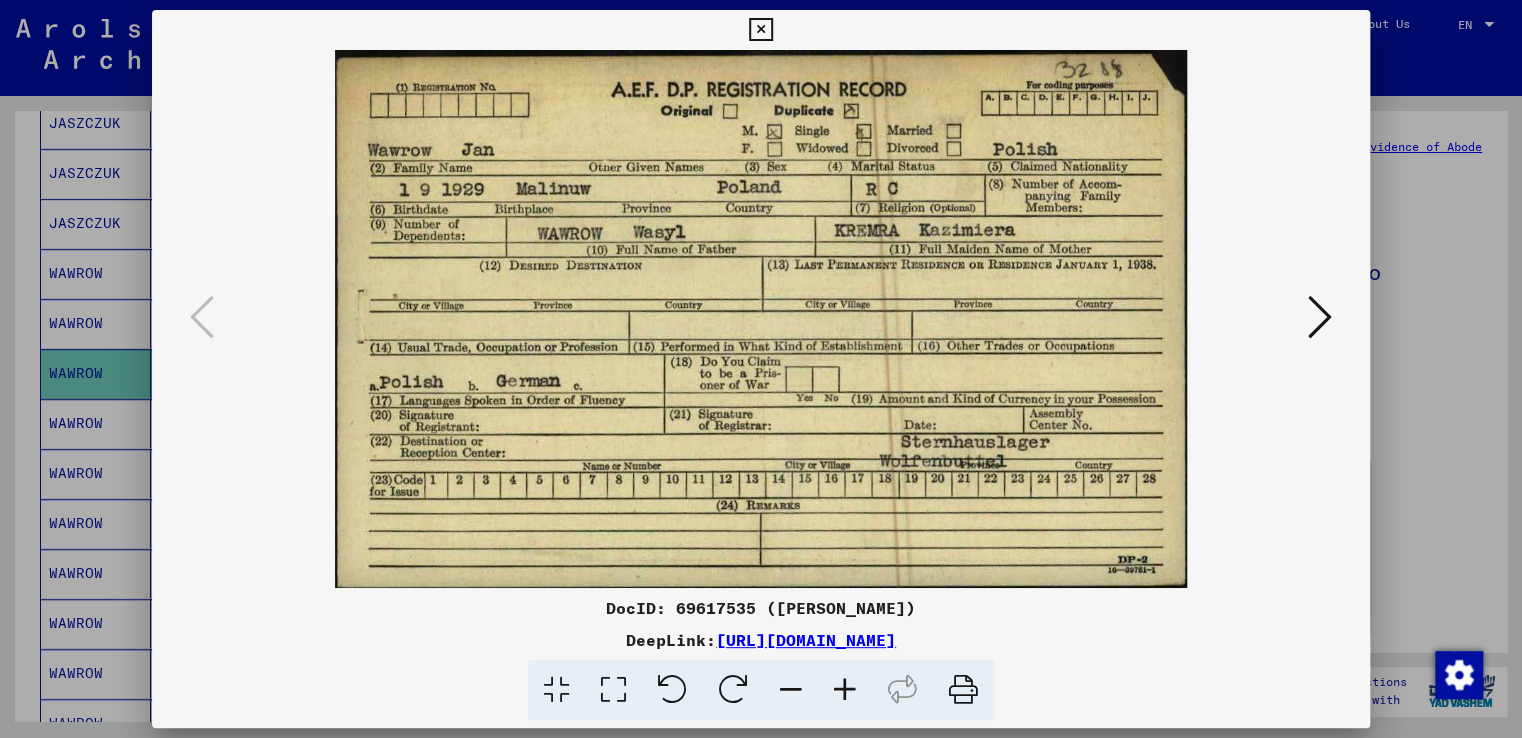 click at bounding box center [760, 30] 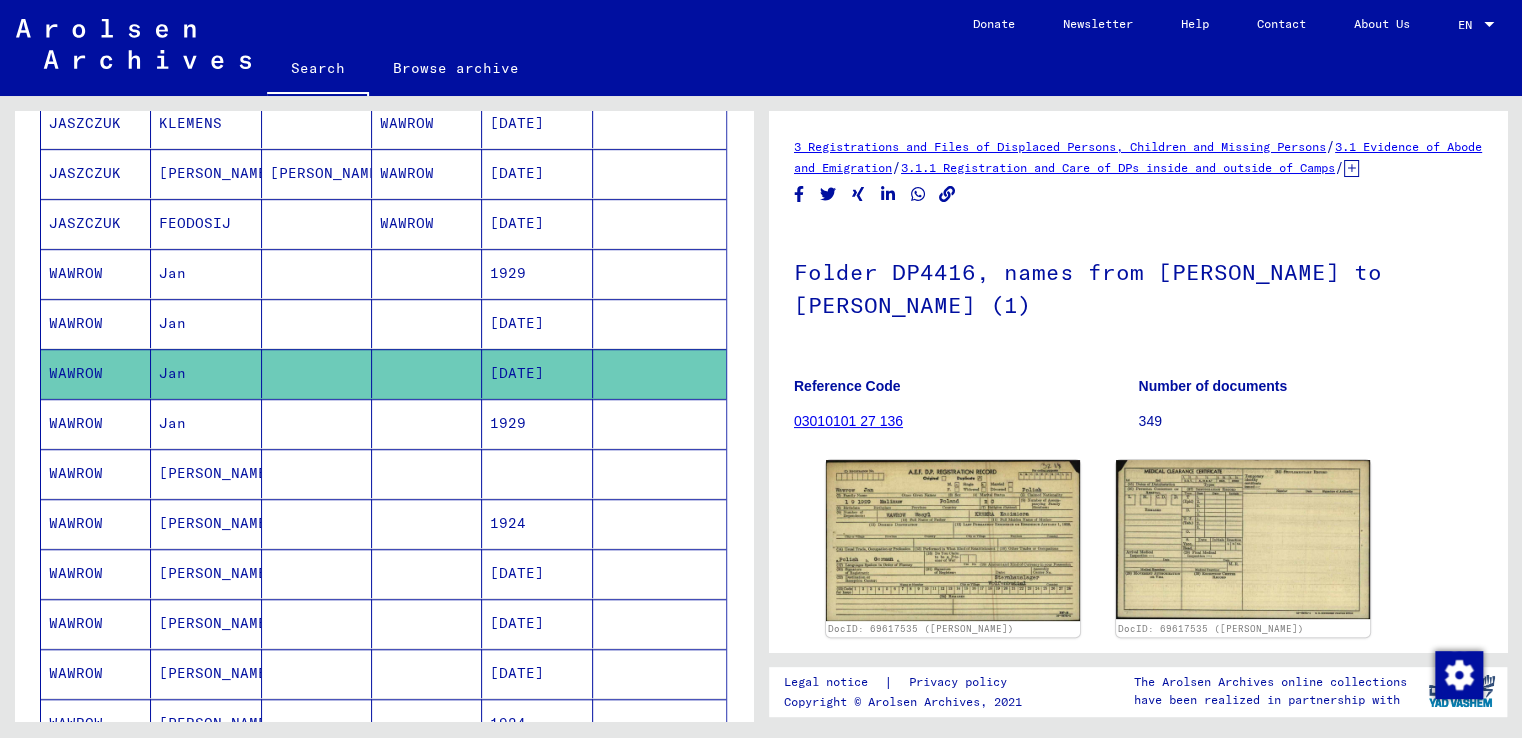 click on "WAWROW" at bounding box center [96, 473] 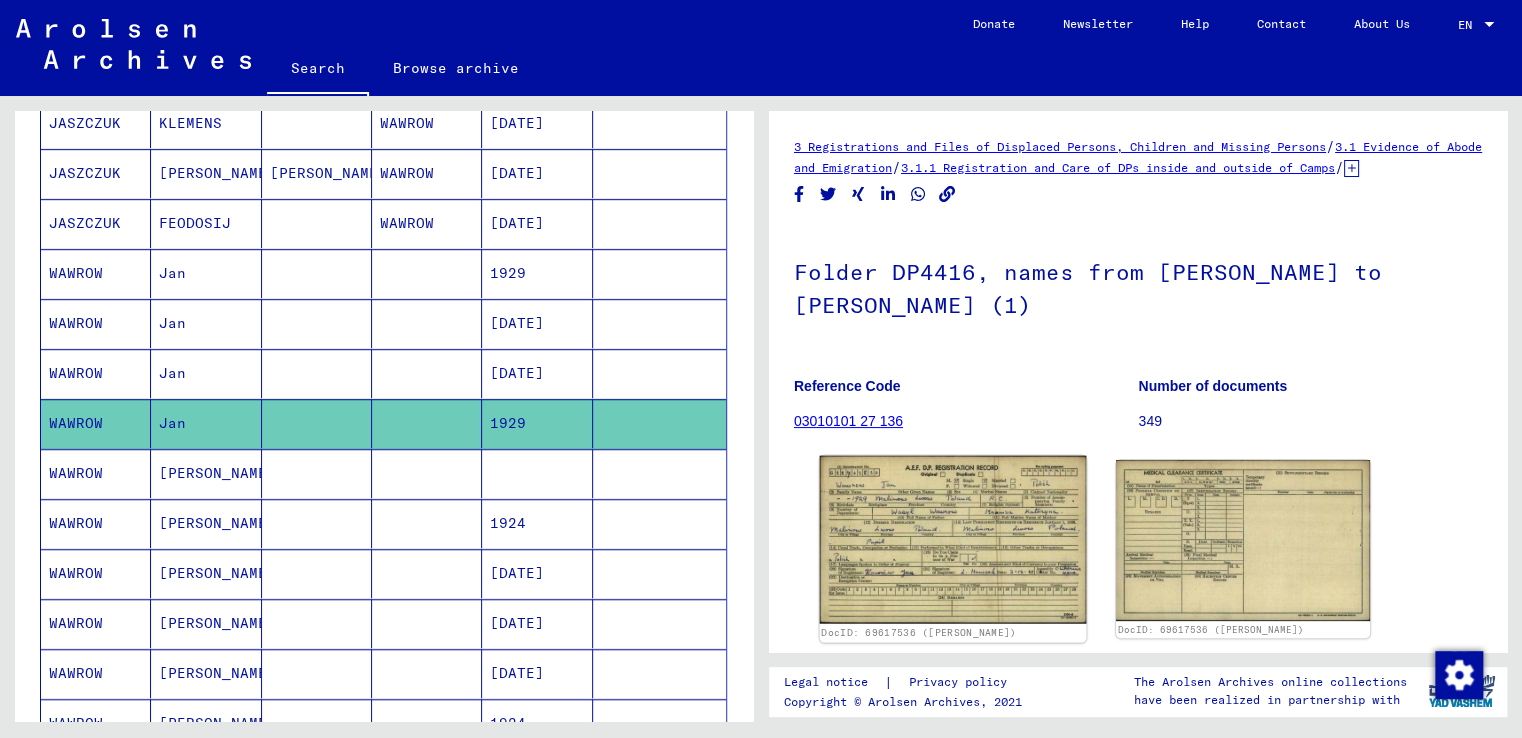 click 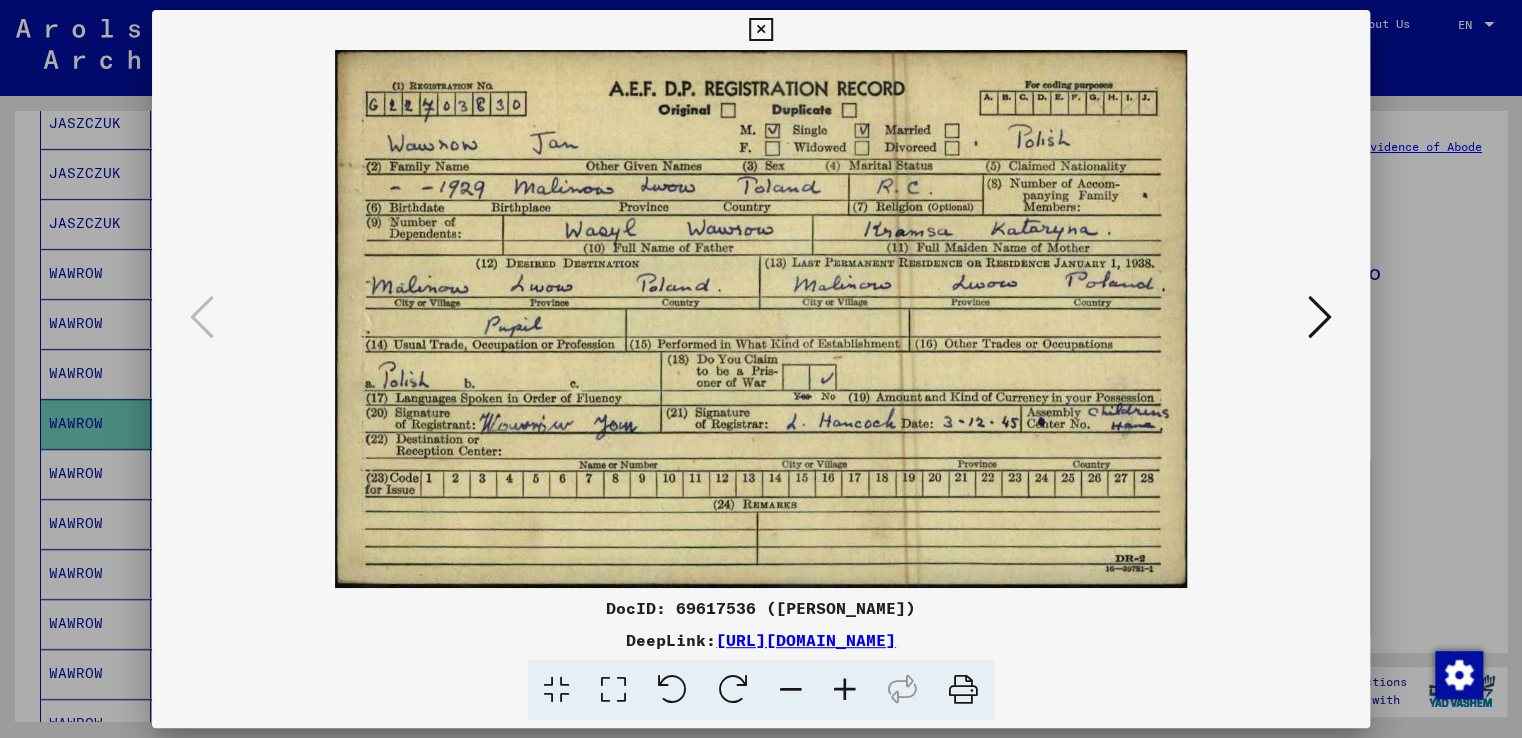 click at bounding box center (760, 30) 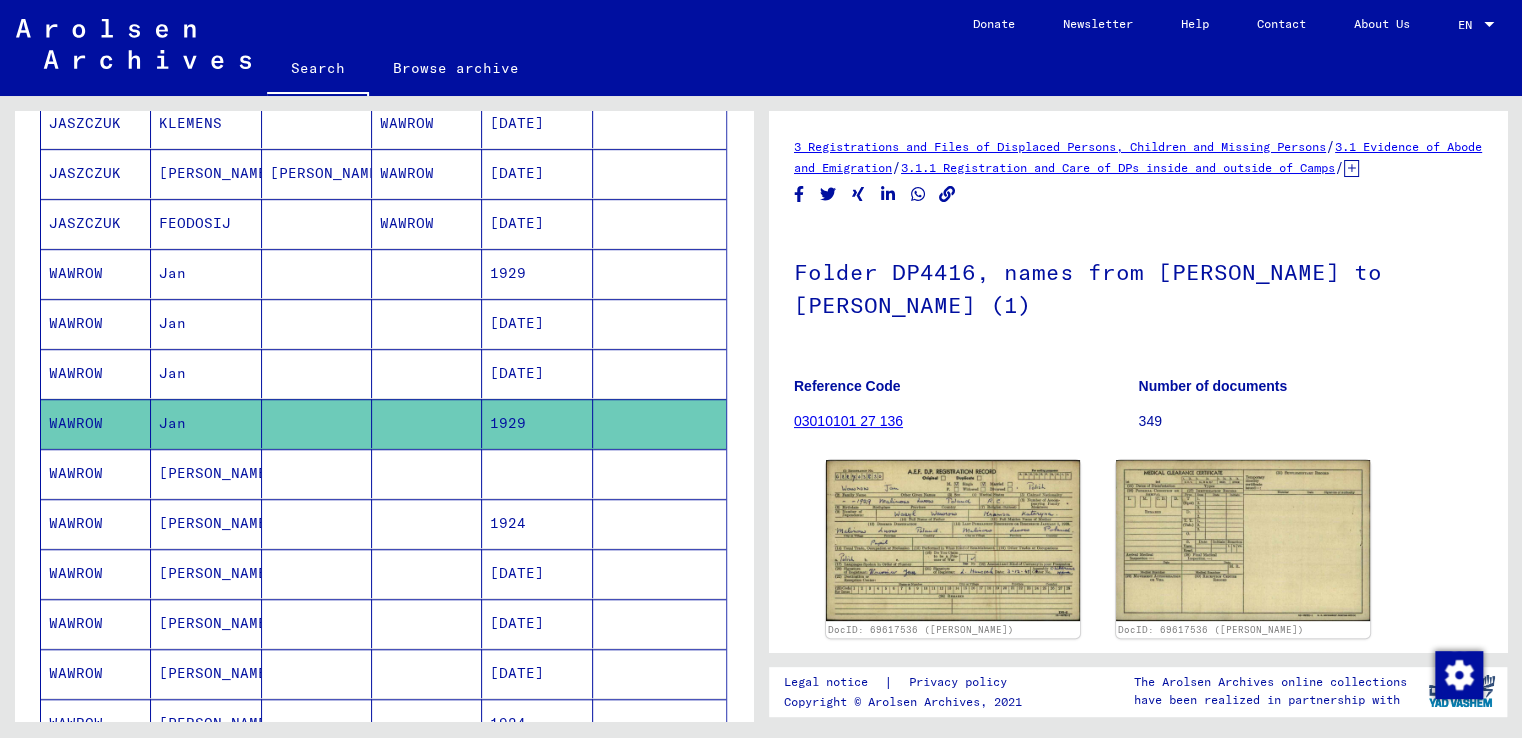 scroll, scrollTop: 667, scrollLeft: 0, axis: vertical 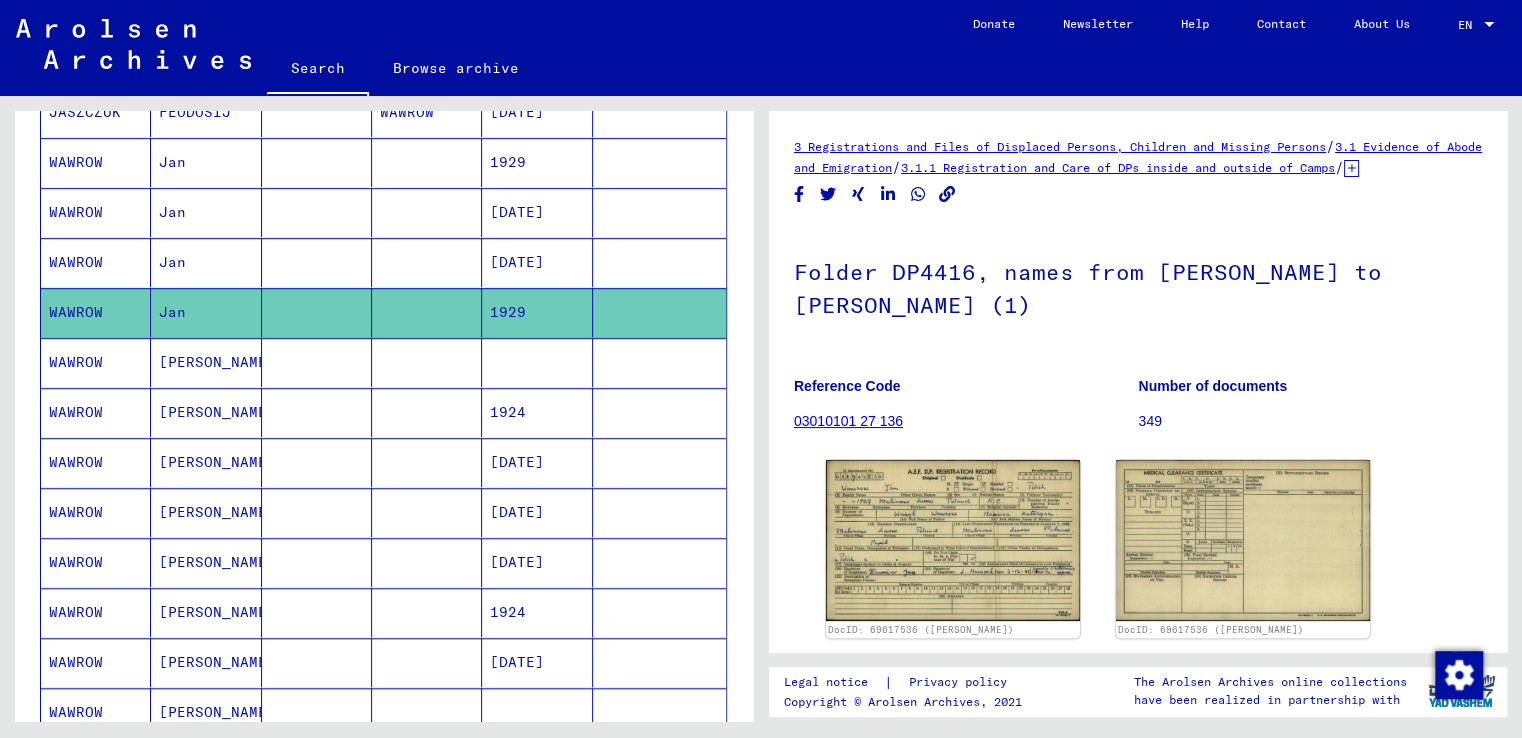 click on "WAWROW" at bounding box center [96, 412] 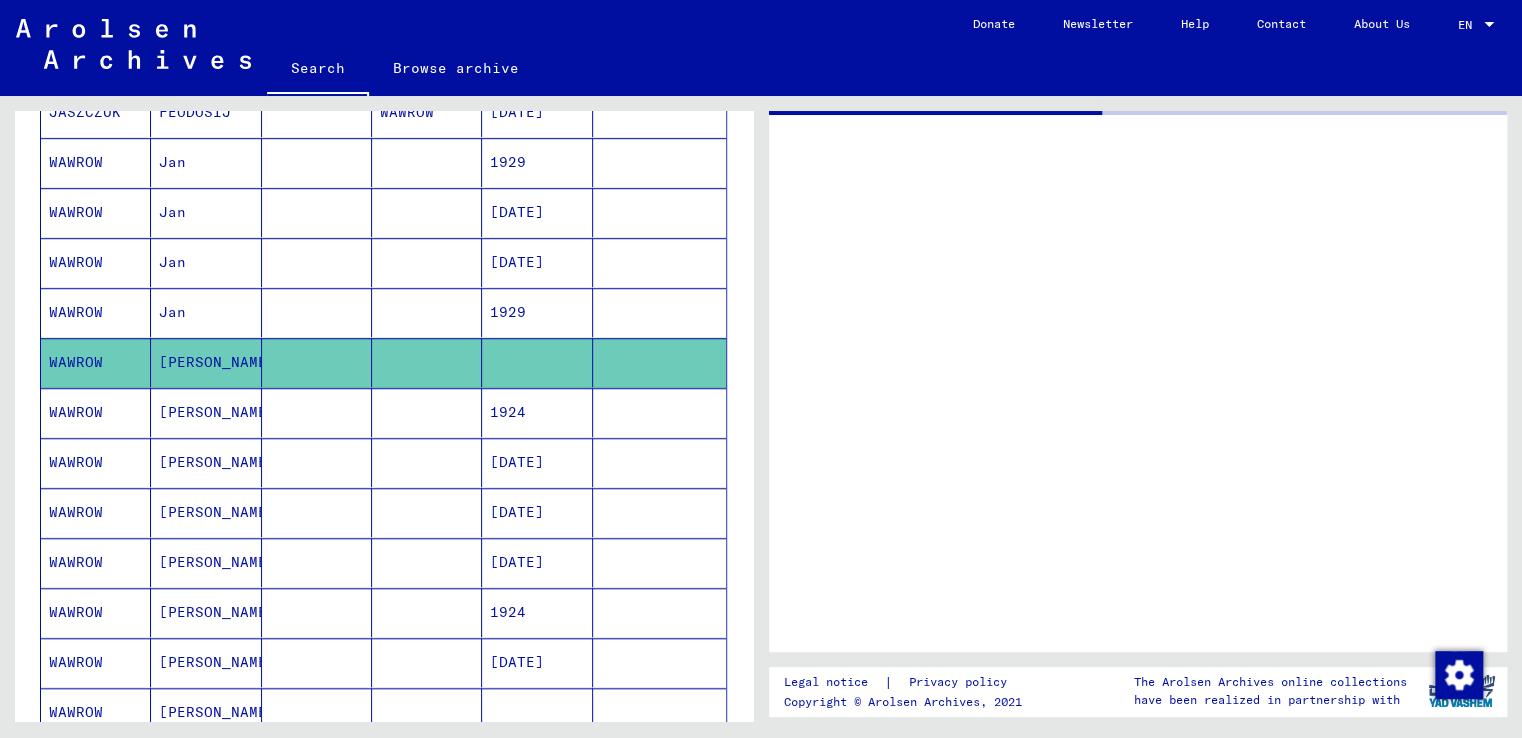 click on "WAWROW" at bounding box center [96, 462] 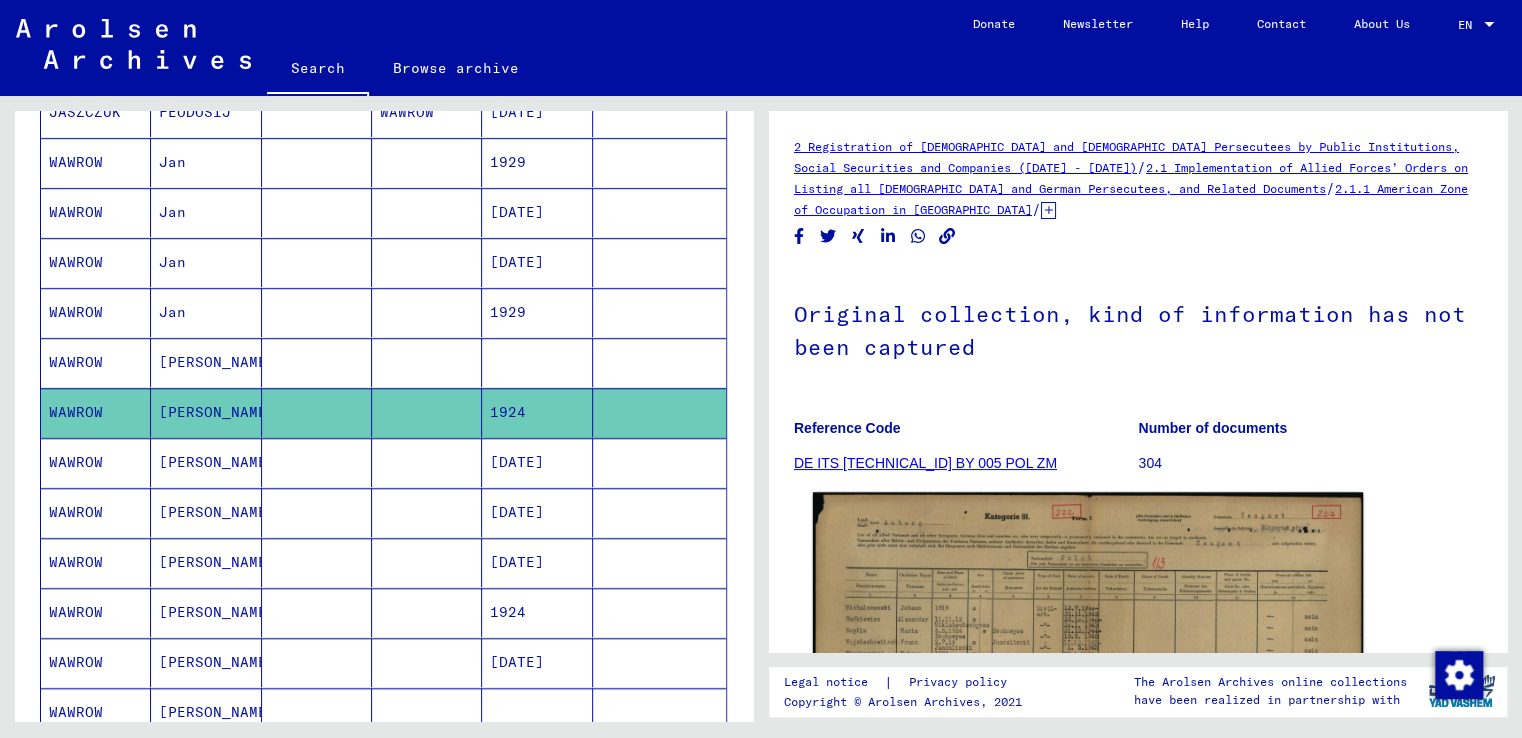 click 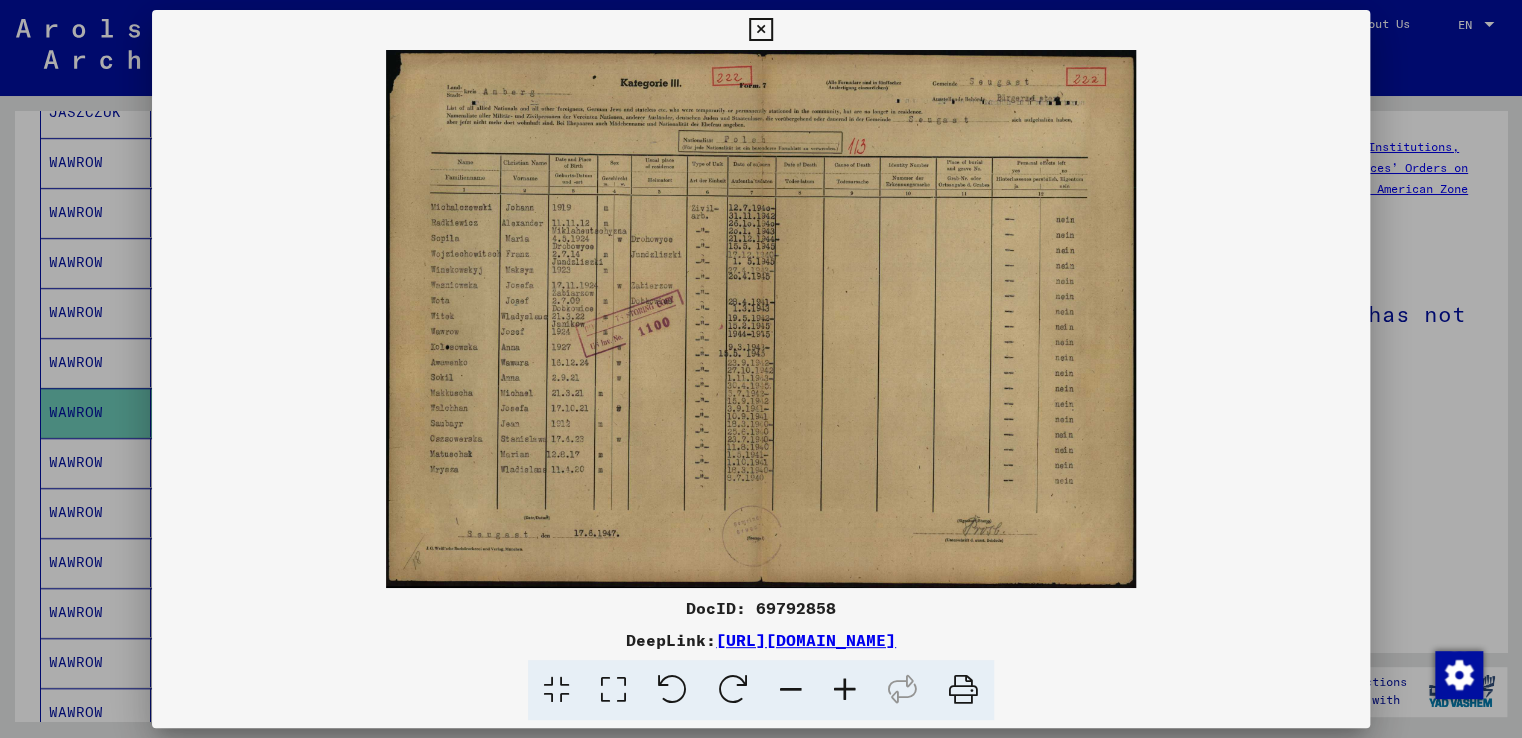 click at bounding box center (760, 30) 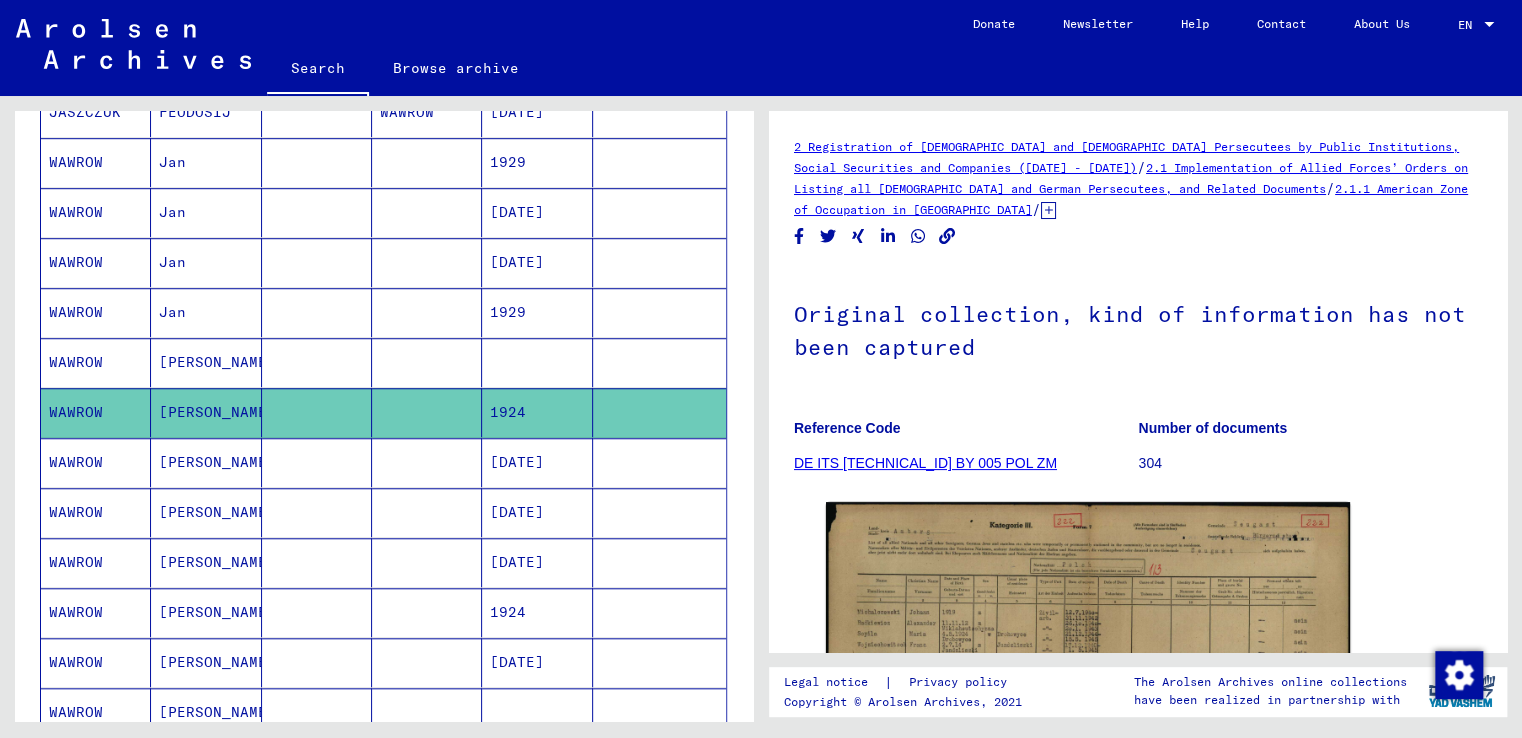 click on "WAWROW" at bounding box center [96, 512] 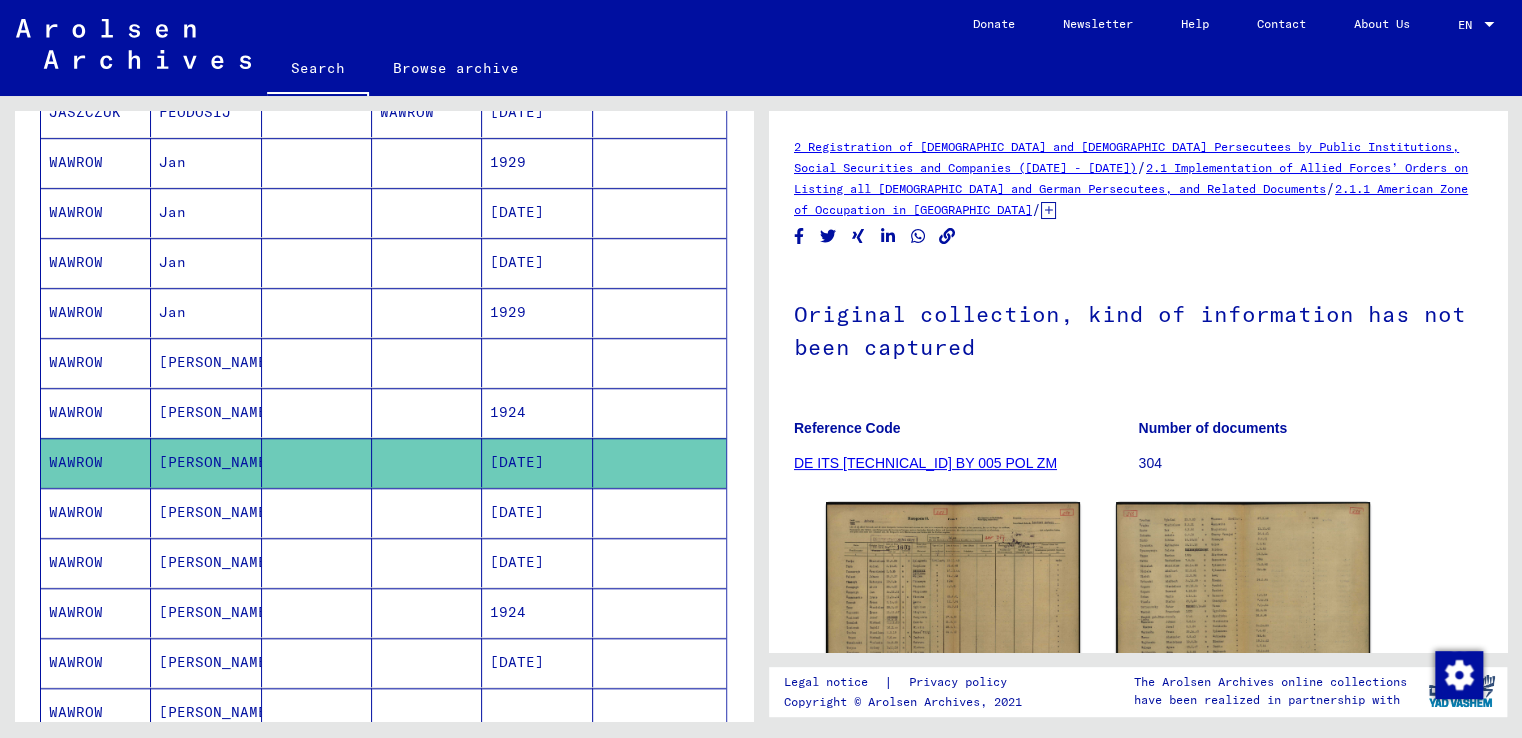 click on "WAWROW" at bounding box center (96, 562) 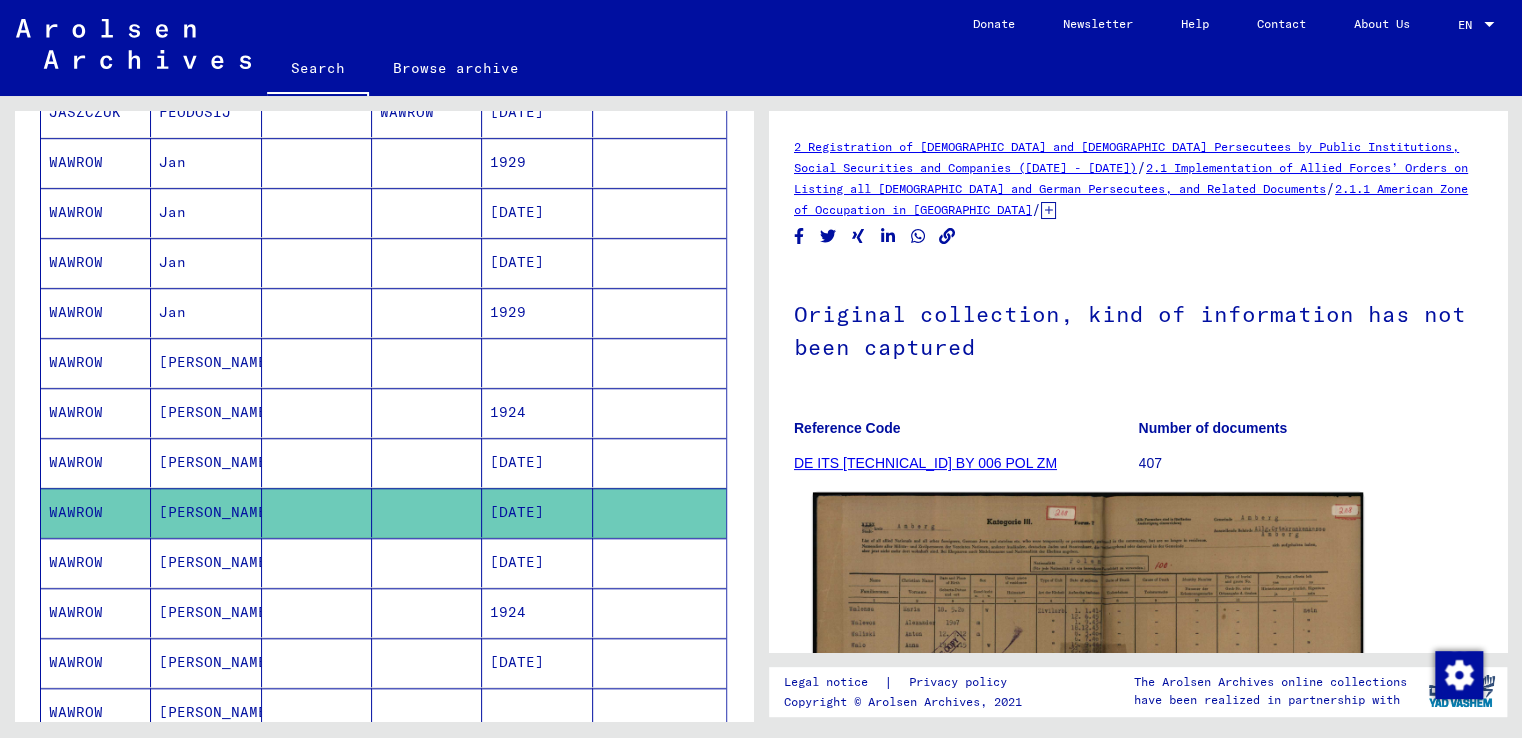 click 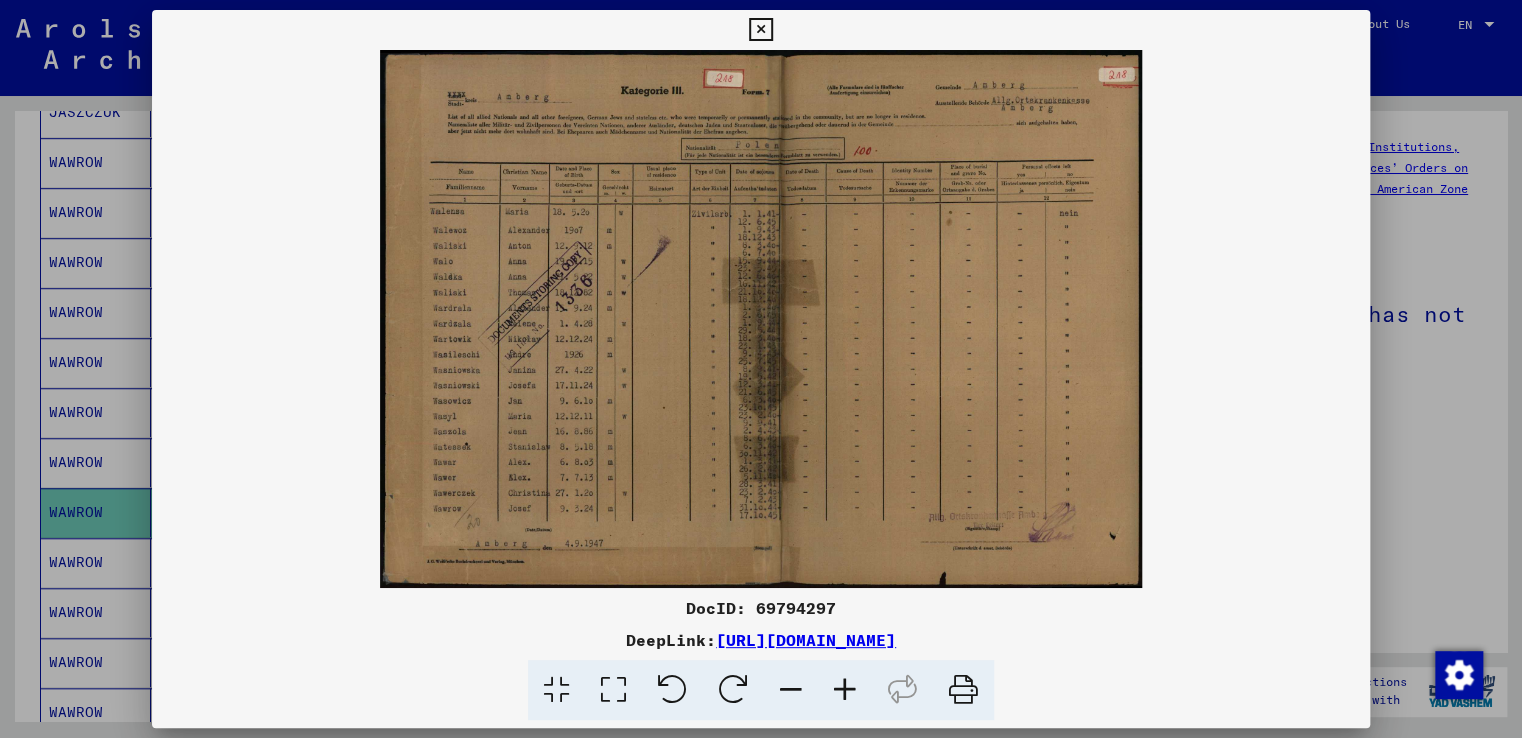 click at bounding box center [760, 30] 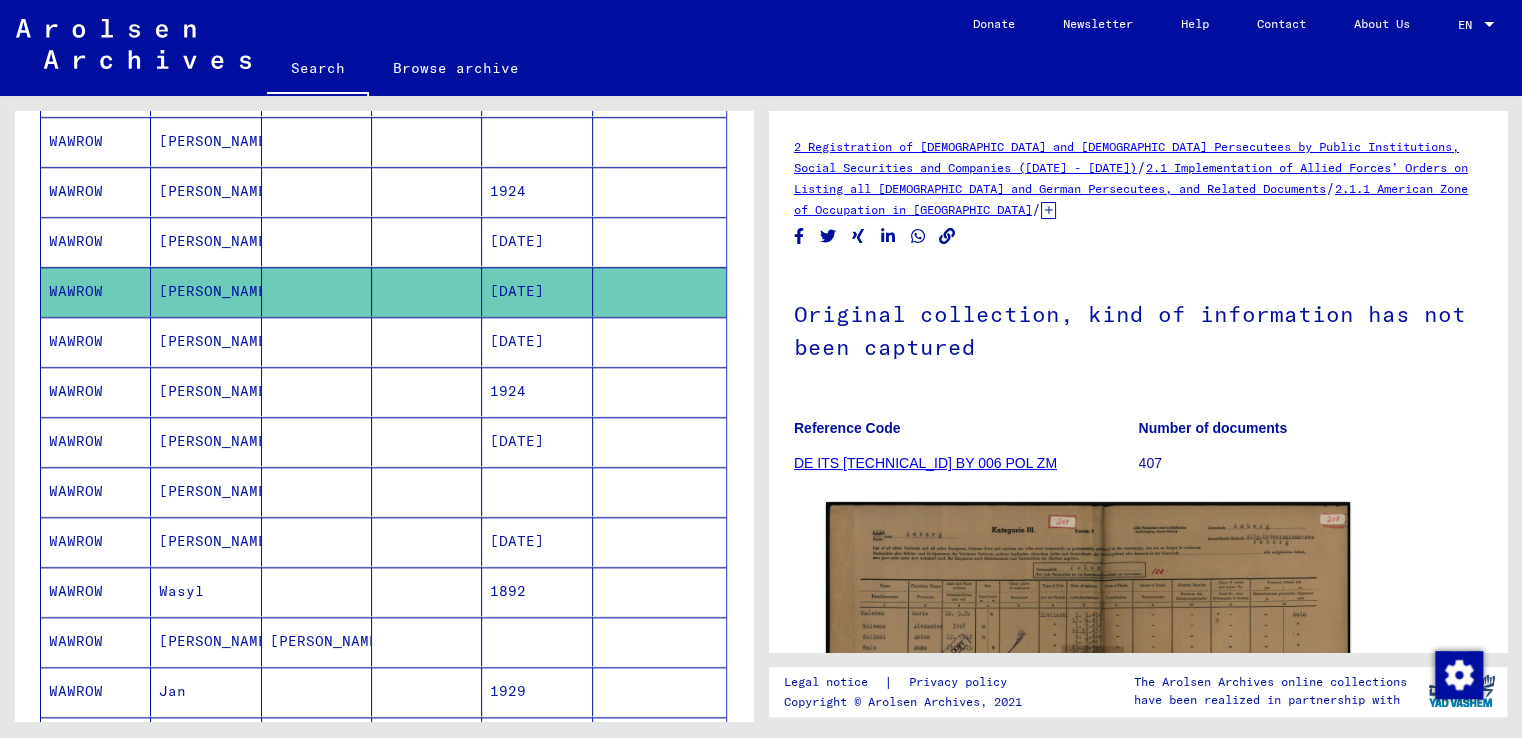 scroll, scrollTop: 1108, scrollLeft: 0, axis: vertical 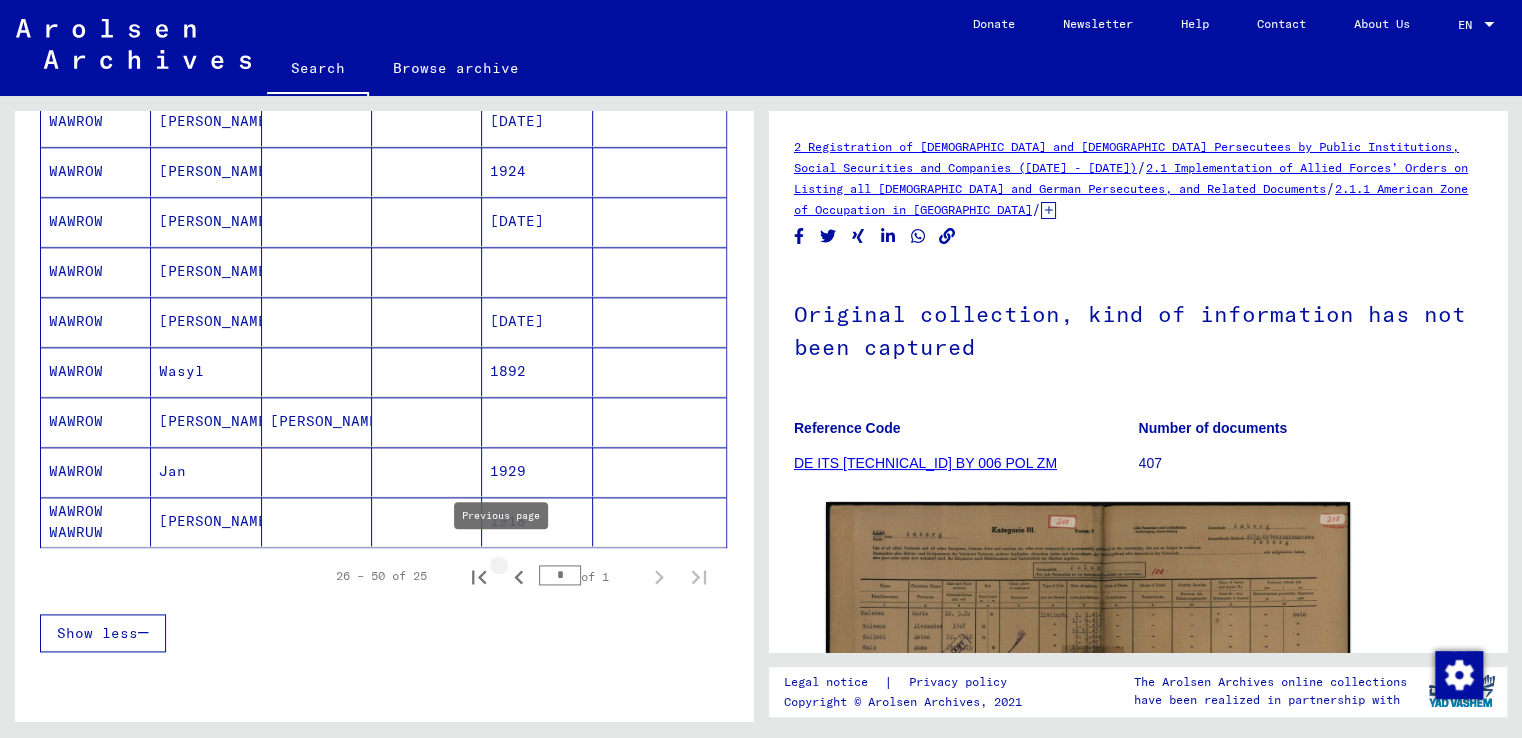 click 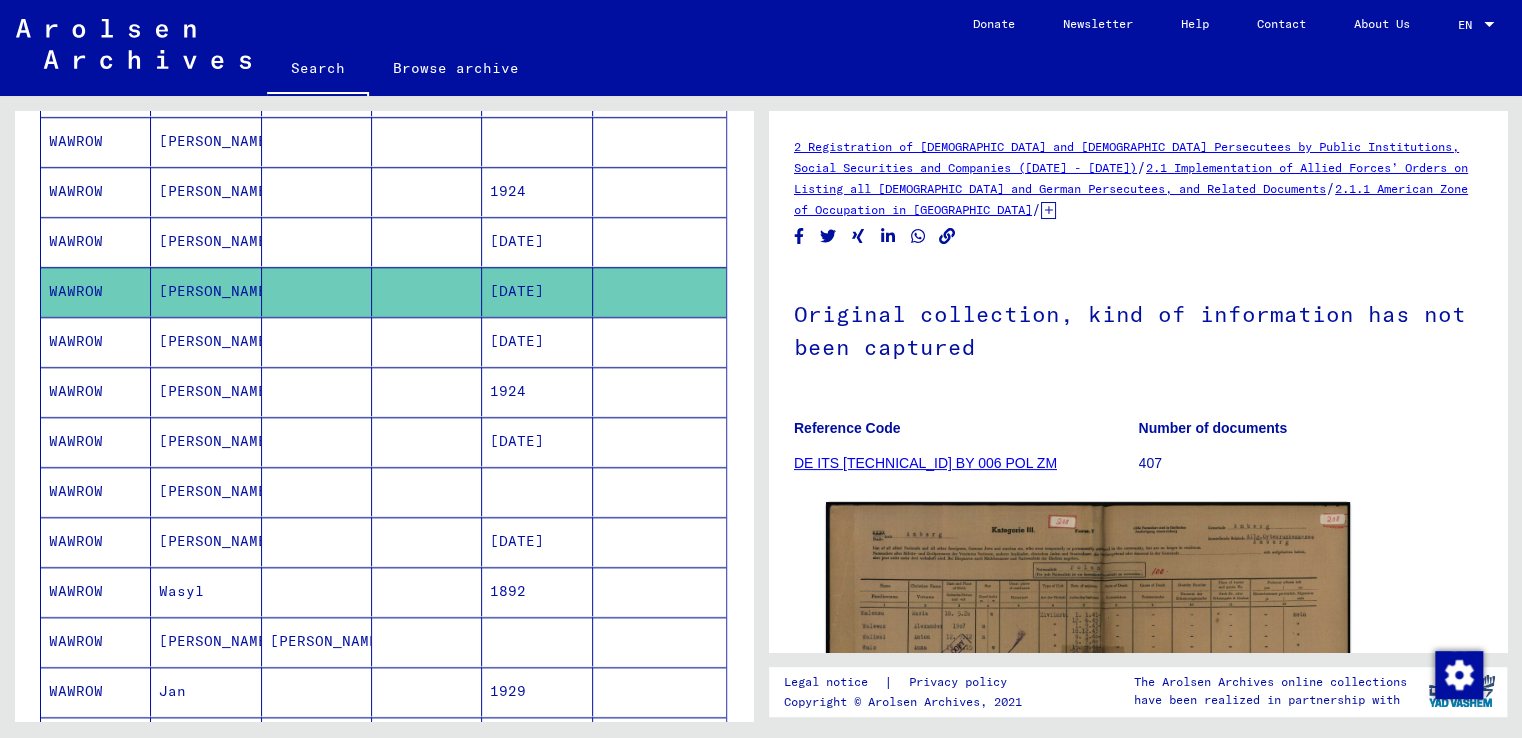 scroll, scrollTop: 1219, scrollLeft: 0, axis: vertical 